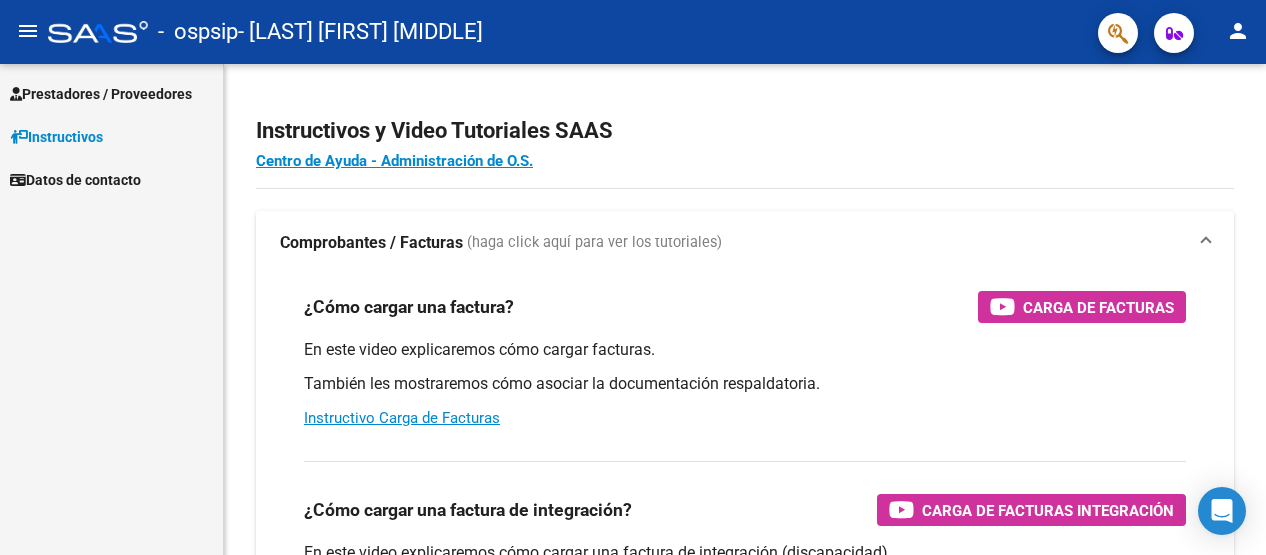 scroll, scrollTop: 0, scrollLeft: 0, axis: both 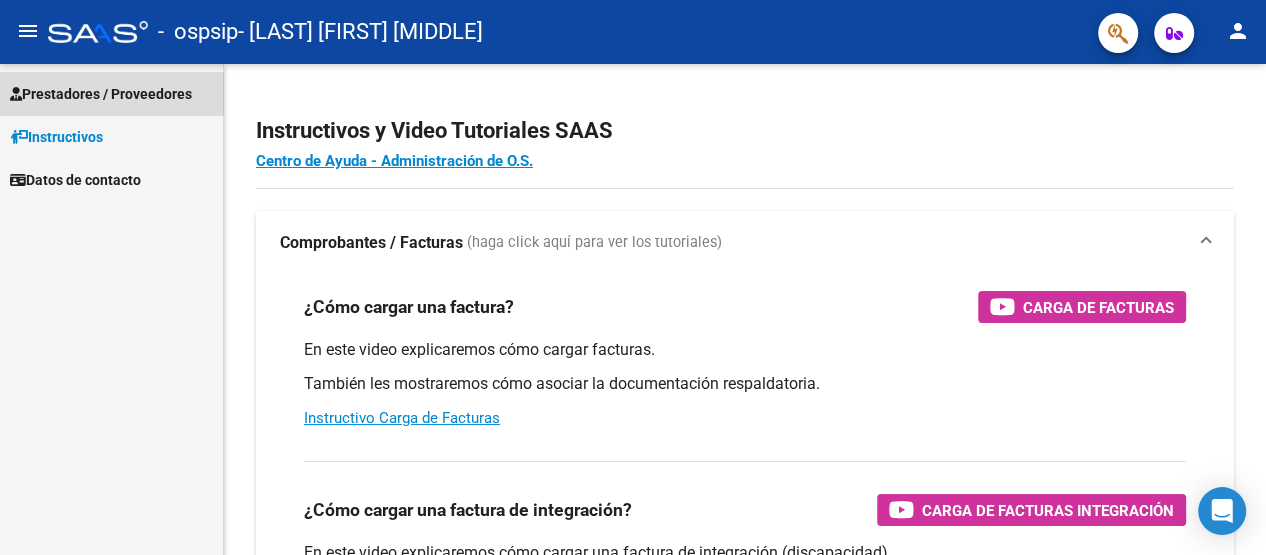 click on "Prestadores / Proveedores" at bounding box center (101, 94) 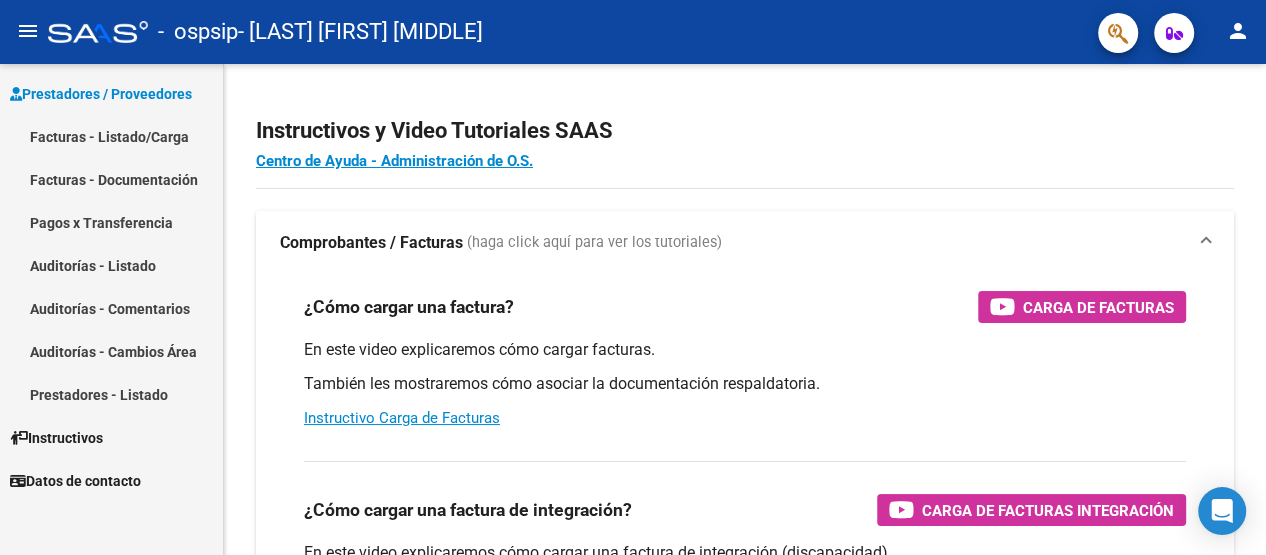 click on "Facturas - Documentación" at bounding box center (111, 179) 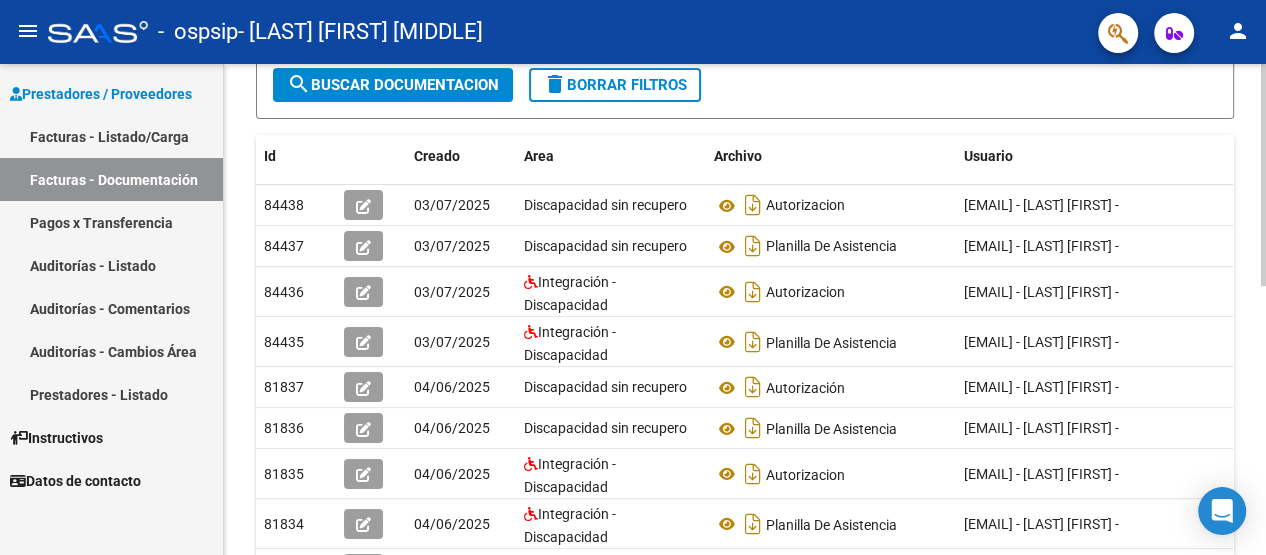 scroll, scrollTop: 350, scrollLeft: 0, axis: vertical 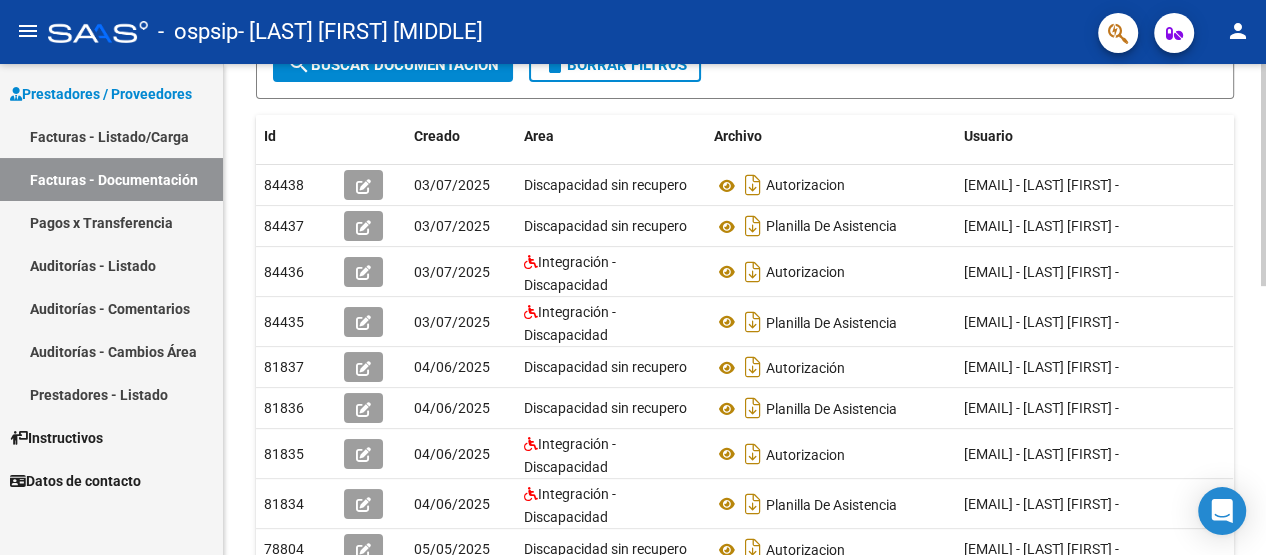 click 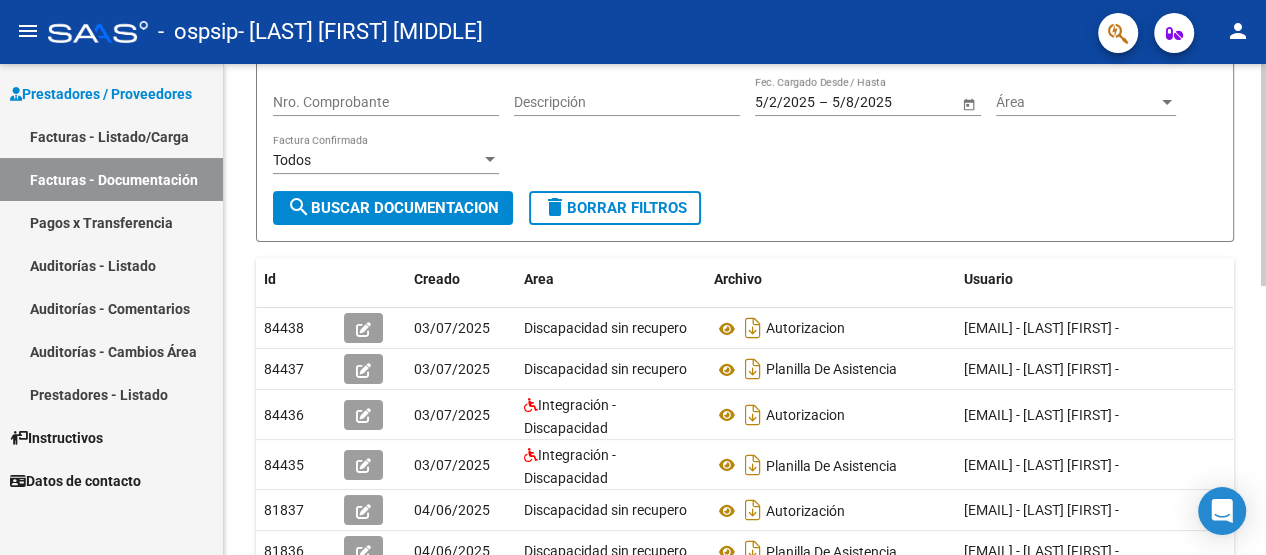 scroll, scrollTop: 197, scrollLeft: 0, axis: vertical 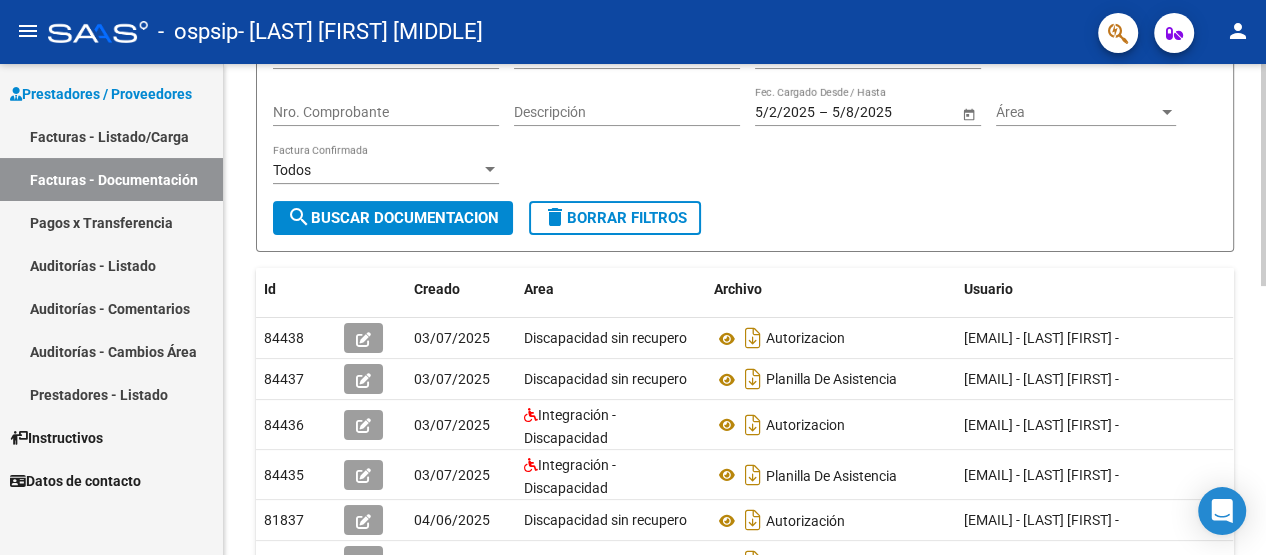 click 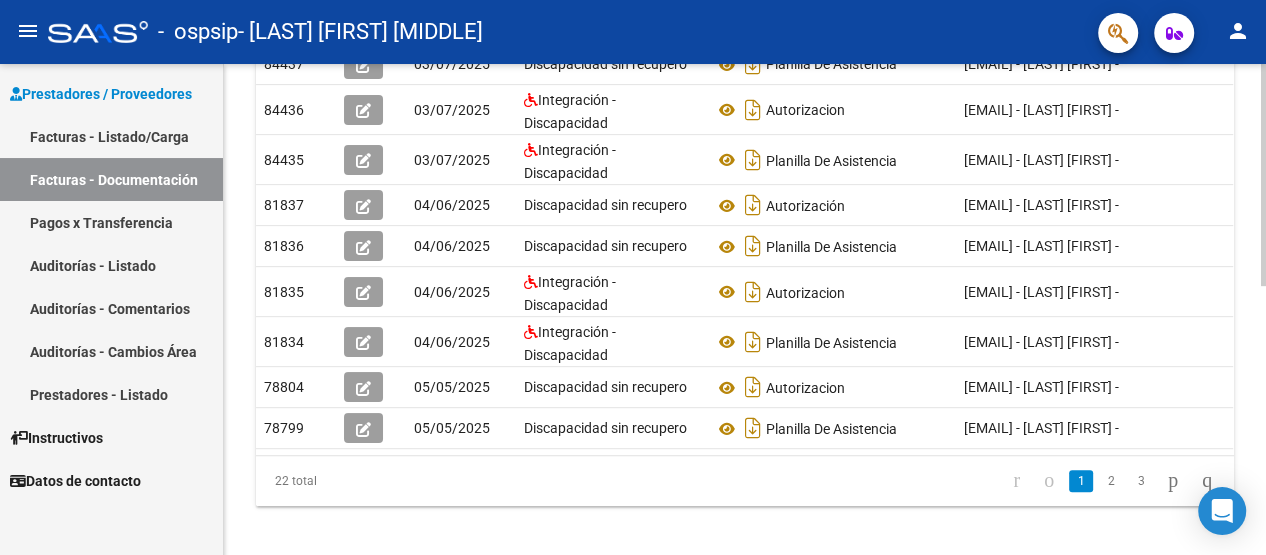 scroll, scrollTop: 541, scrollLeft: 0, axis: vertical 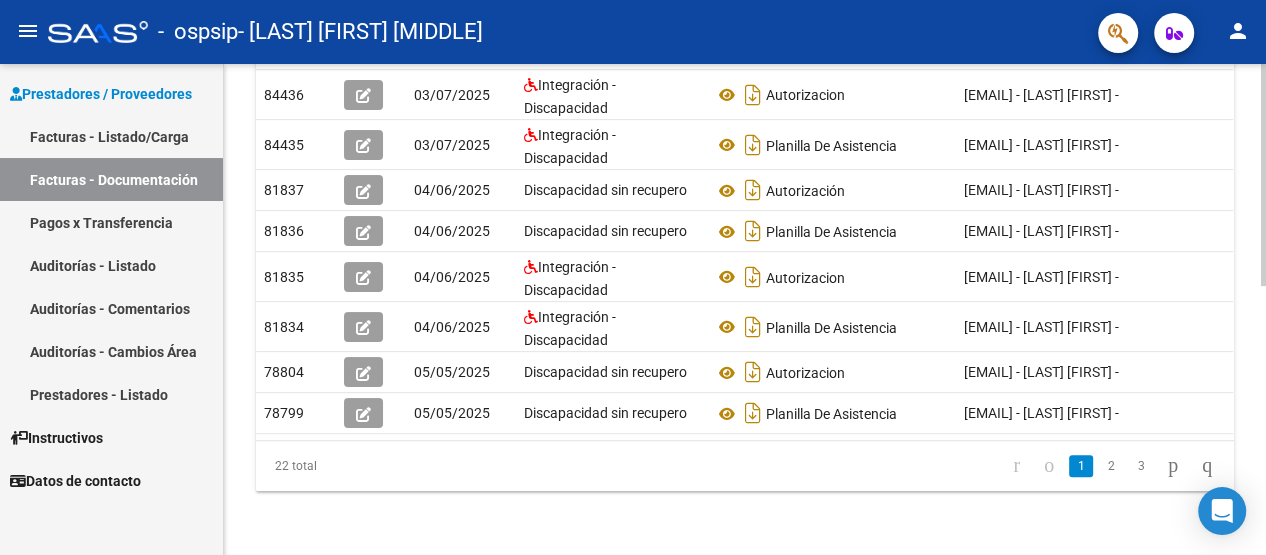 click 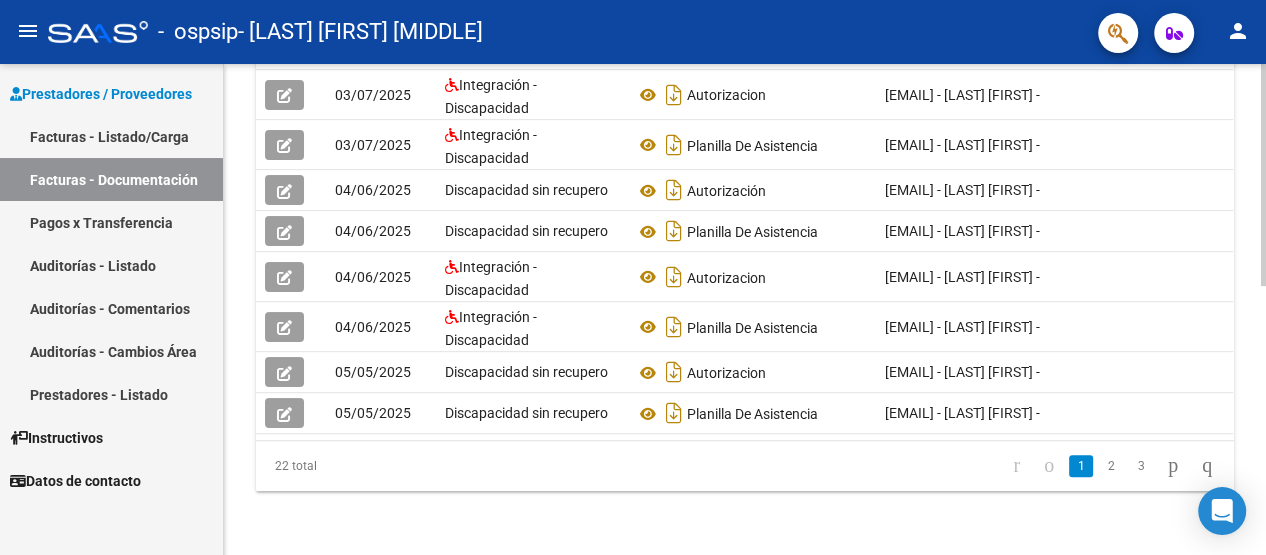scroll, scrollTop: 0, scrollLeft: 123, axis: horizontal 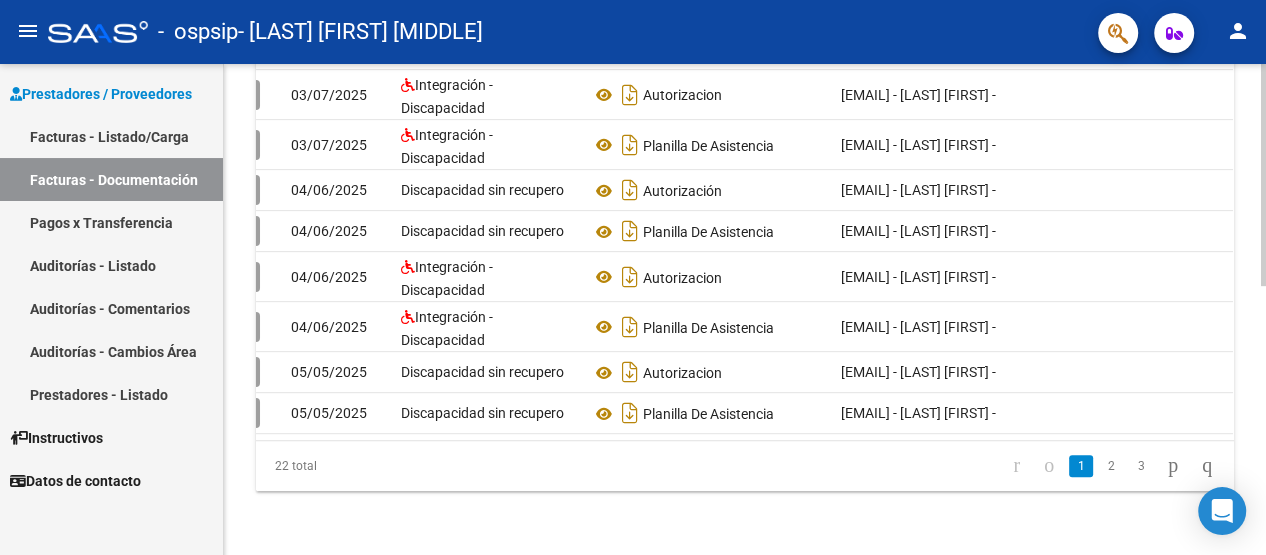 click 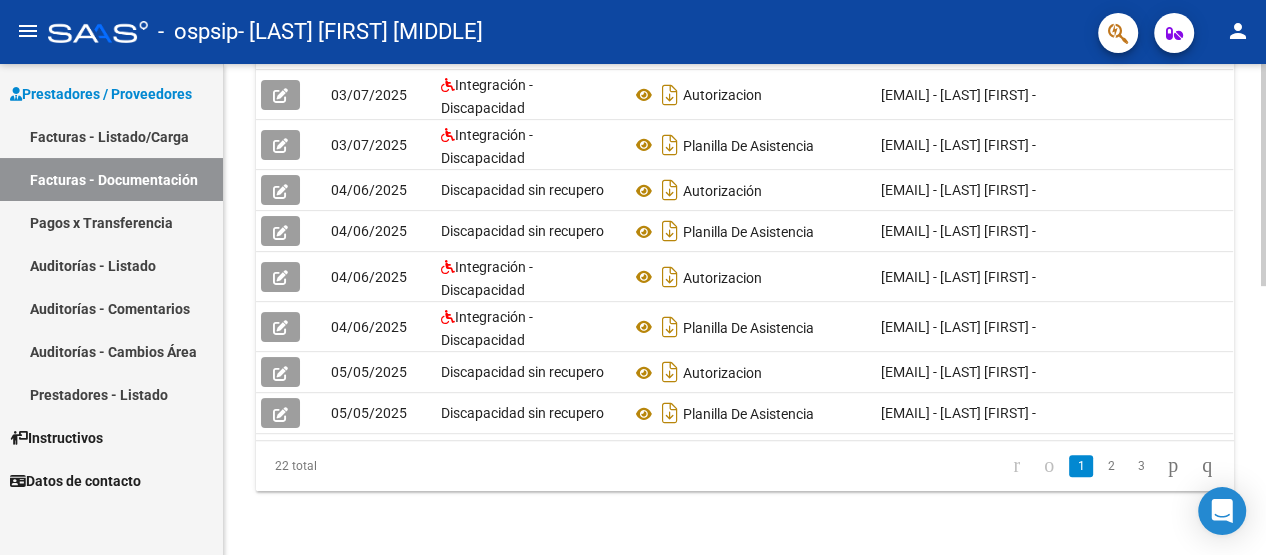 scroll, scrollTop: 0, scrollLeft: 0, axis: both 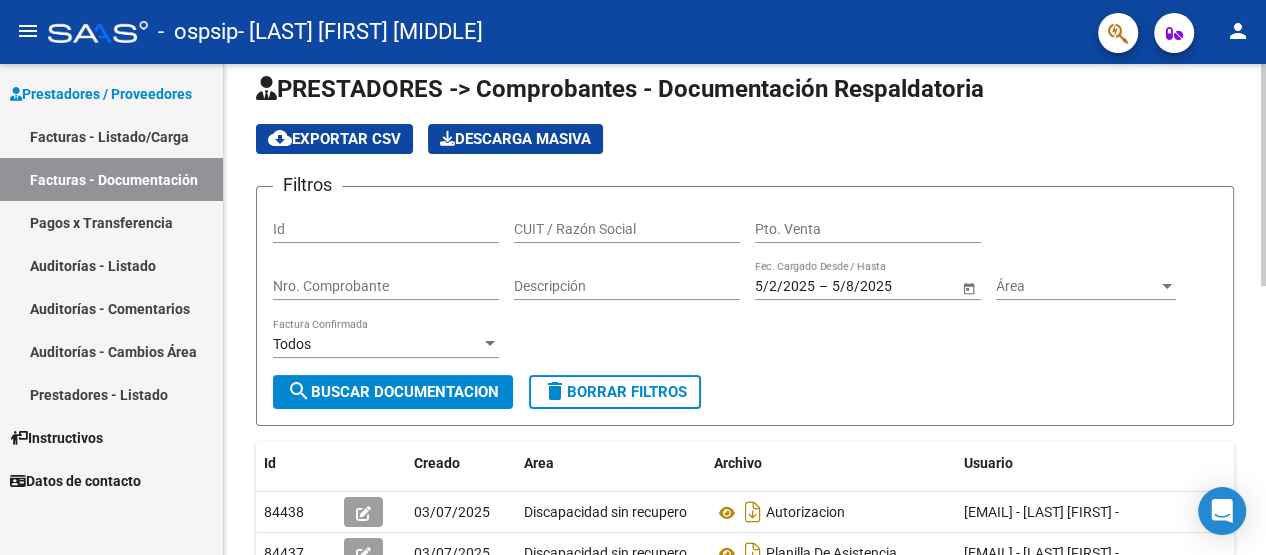click 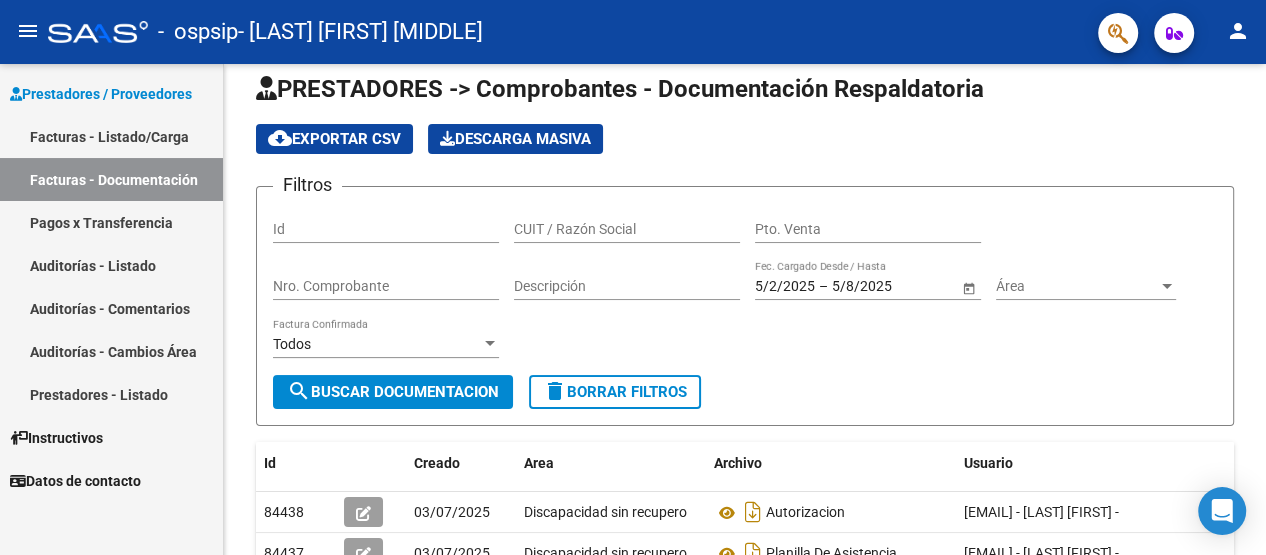 click on "Facturas - Listado/Carga" at bounding box center [111, 136] 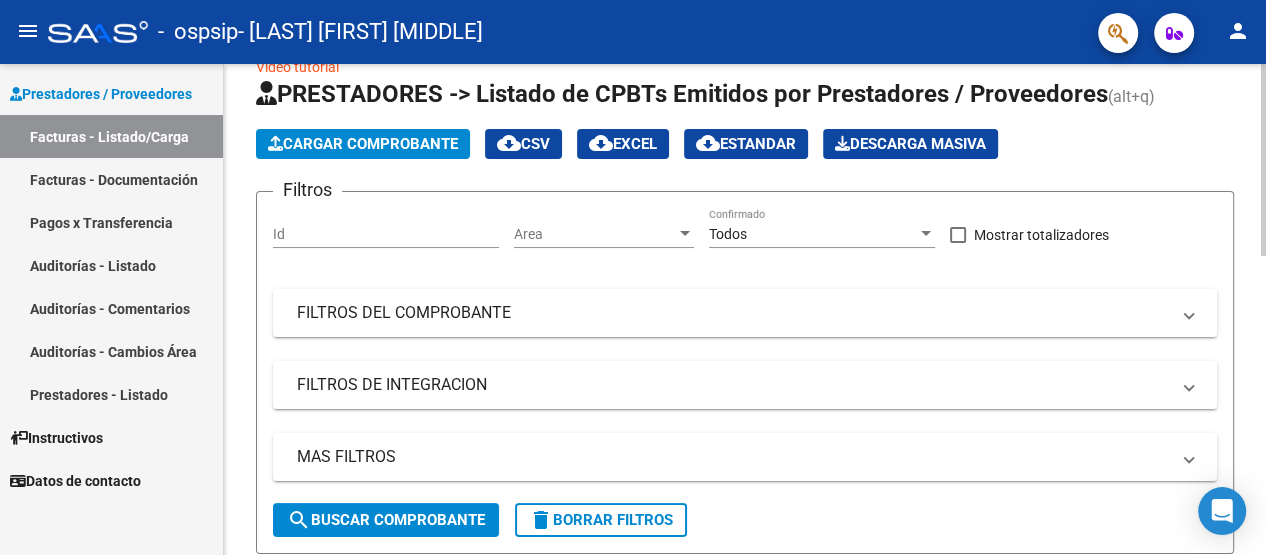 scroll, scrollTop: 0, scrollLeft: 0, axis: both 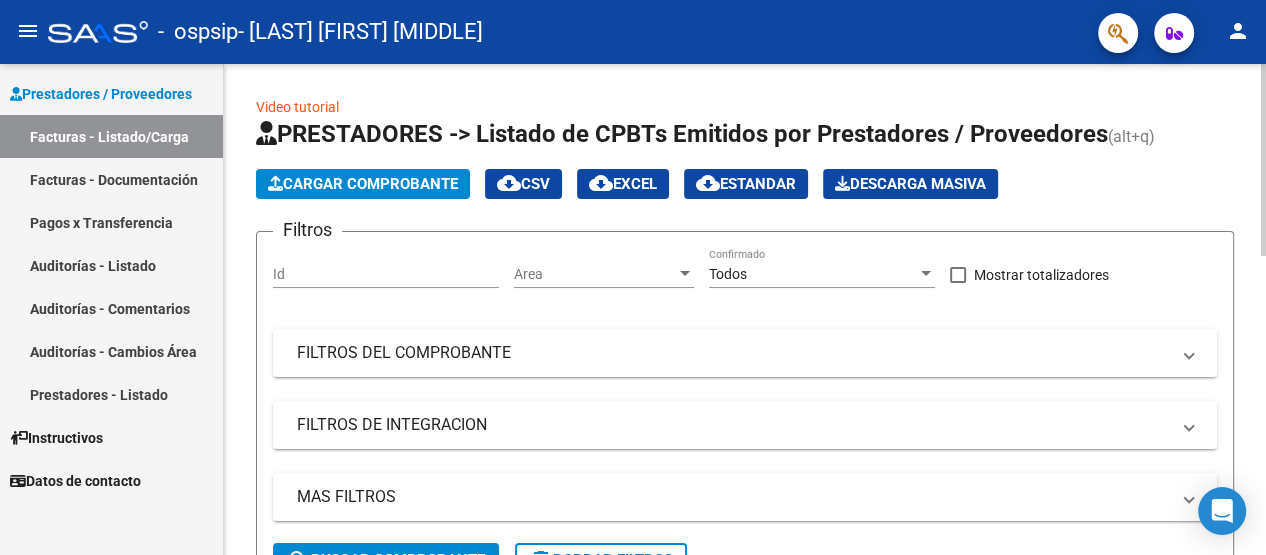 click 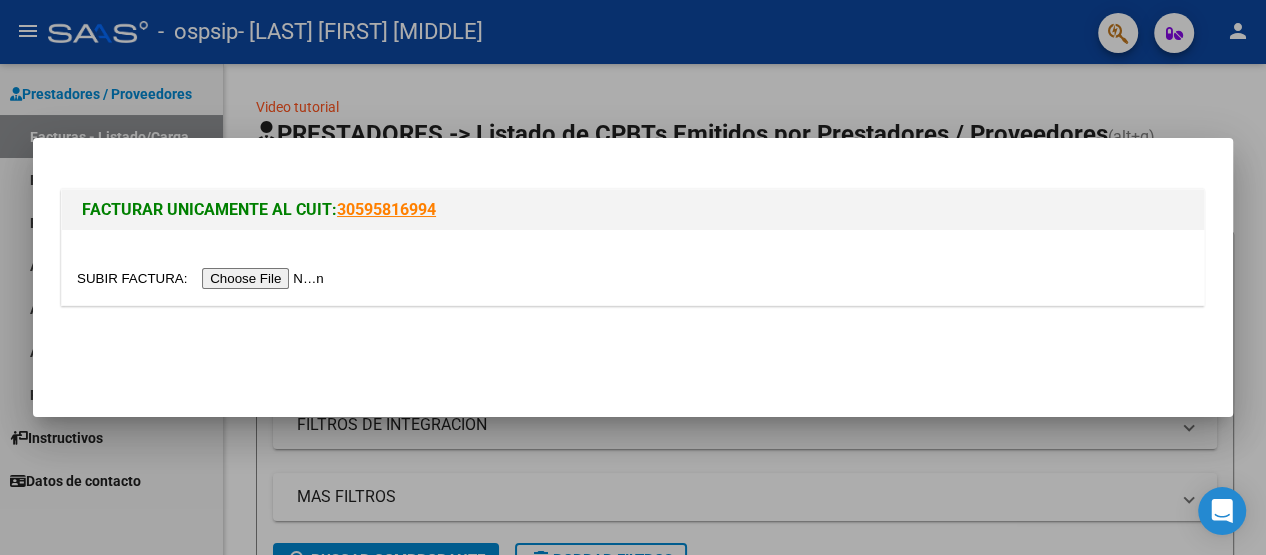click at bounding box center [203, 278] 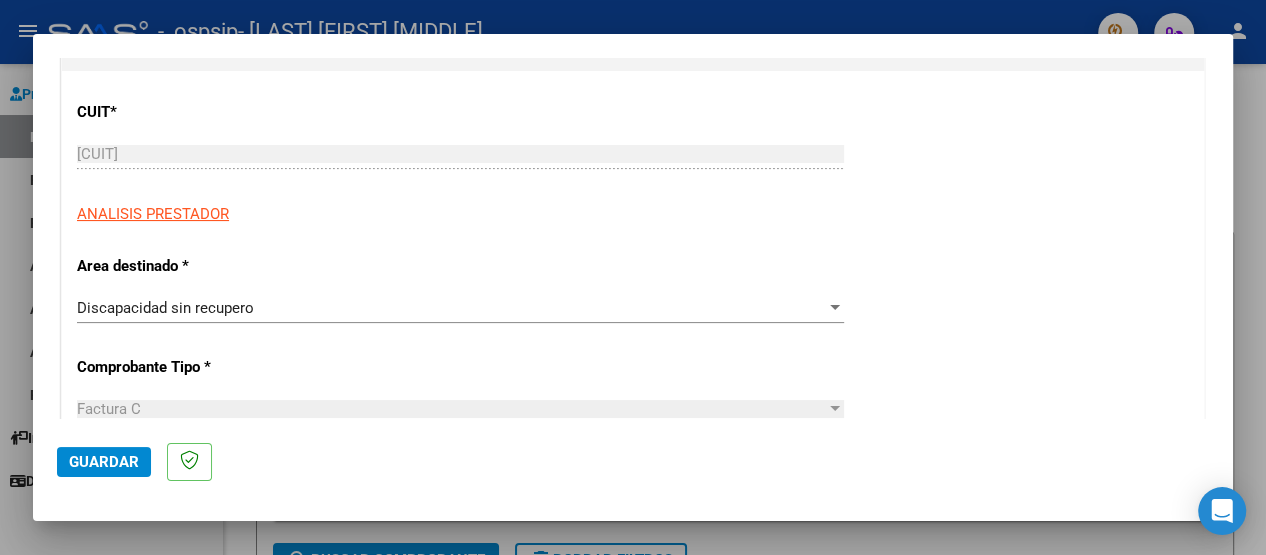 scroll, scrollTop: 287, scrollLeft: 0, axis: vertical 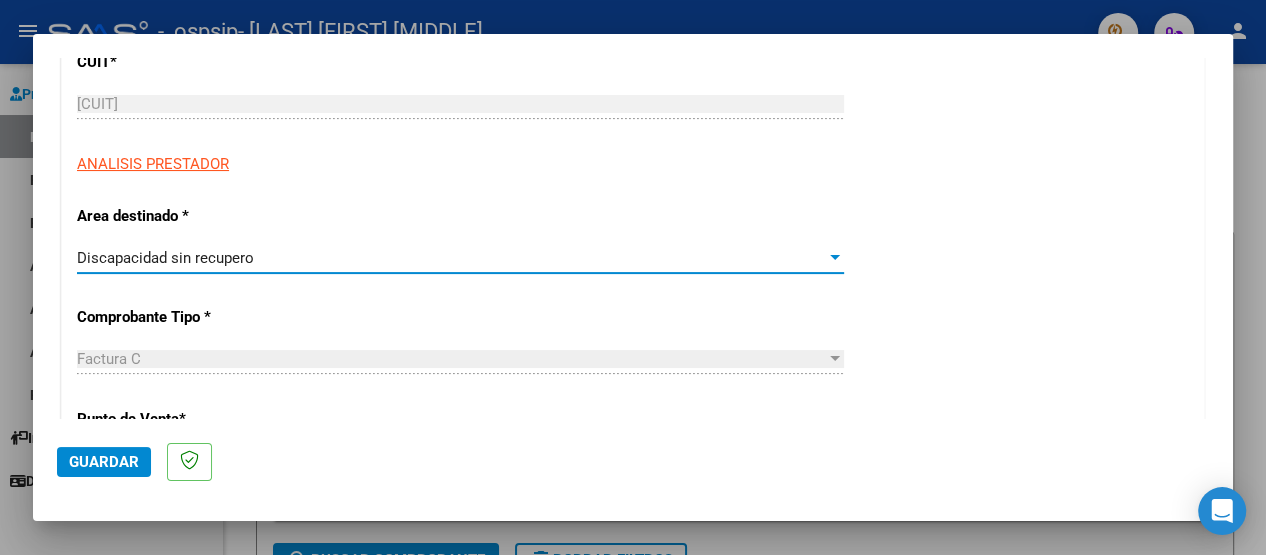 click at bounding box center (835, 257) 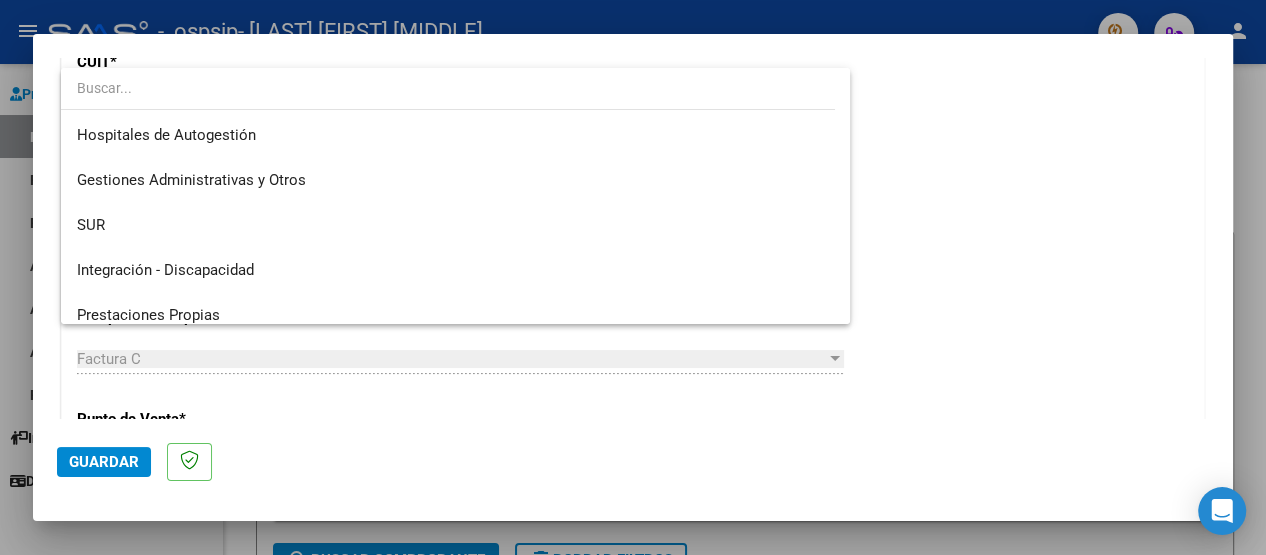 scroll, scrollTop: 194, scrollLeft: 0, axis: vertical 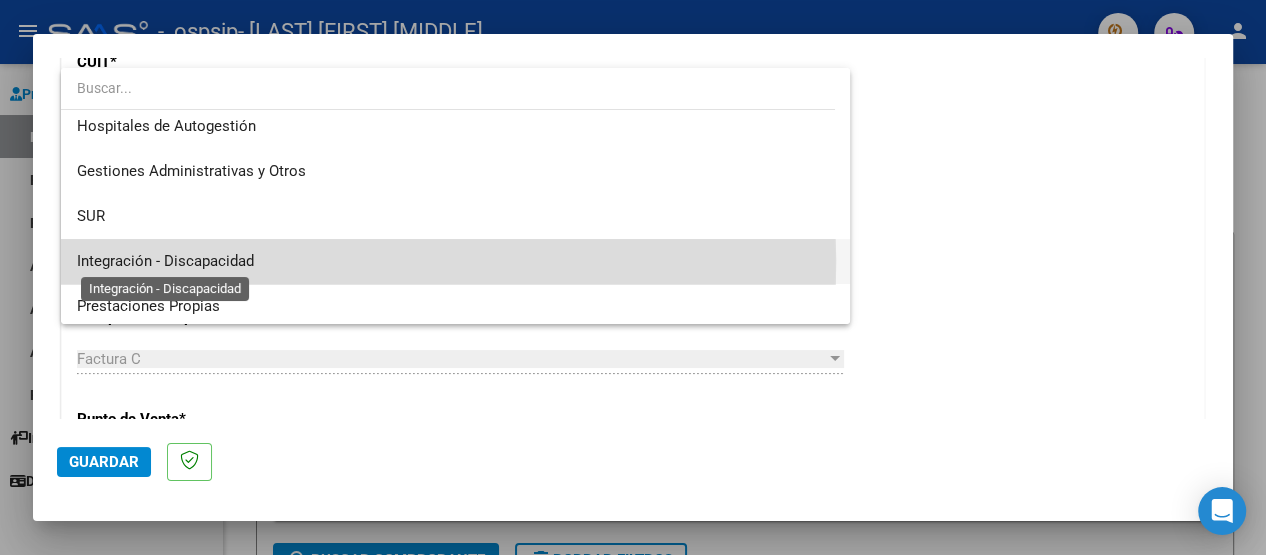 click on "Integración - Discapacidad" at bounding box center [165, 261] 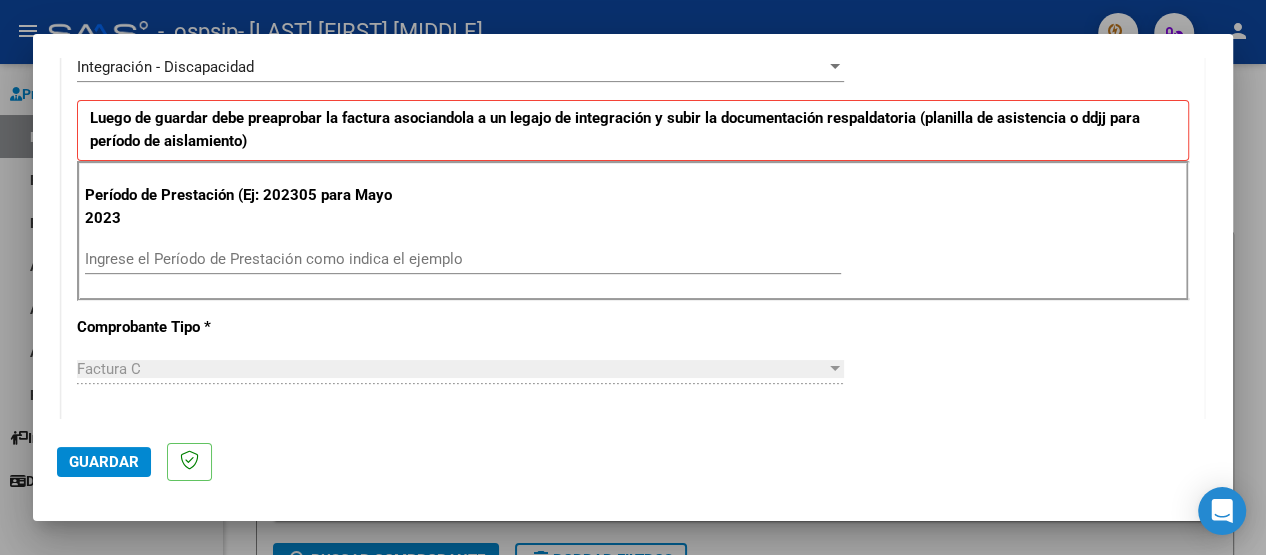 scroll, scrollTop: 483, scrollLeft: 0, axis: vertical 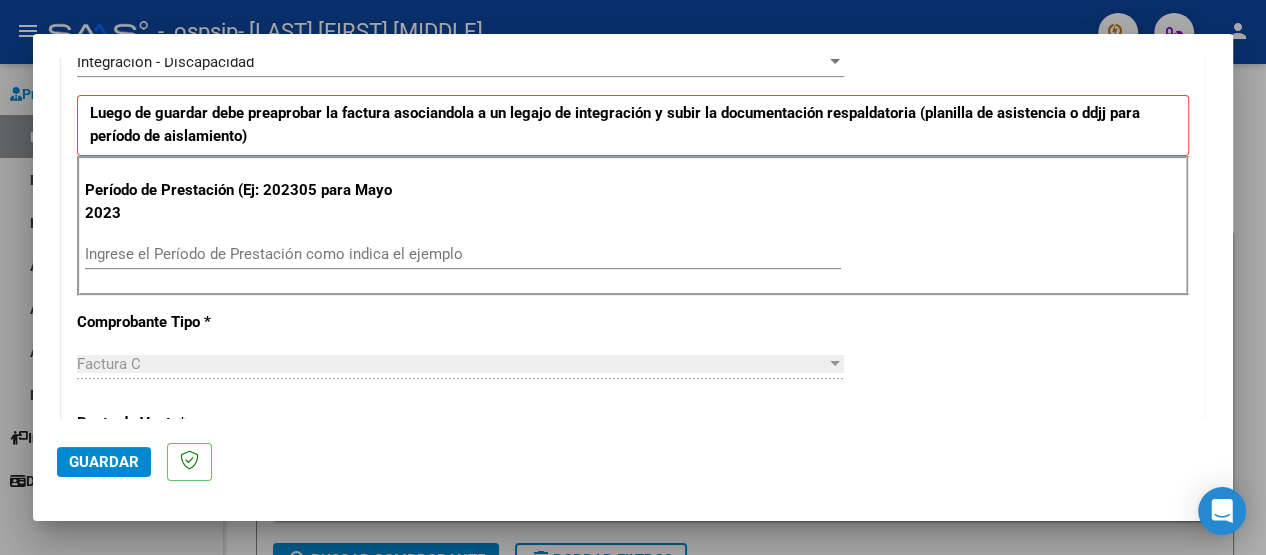 click on "Ingrese el Período de Prestación como indica el ejemplo" at bounding box center (463, 254) 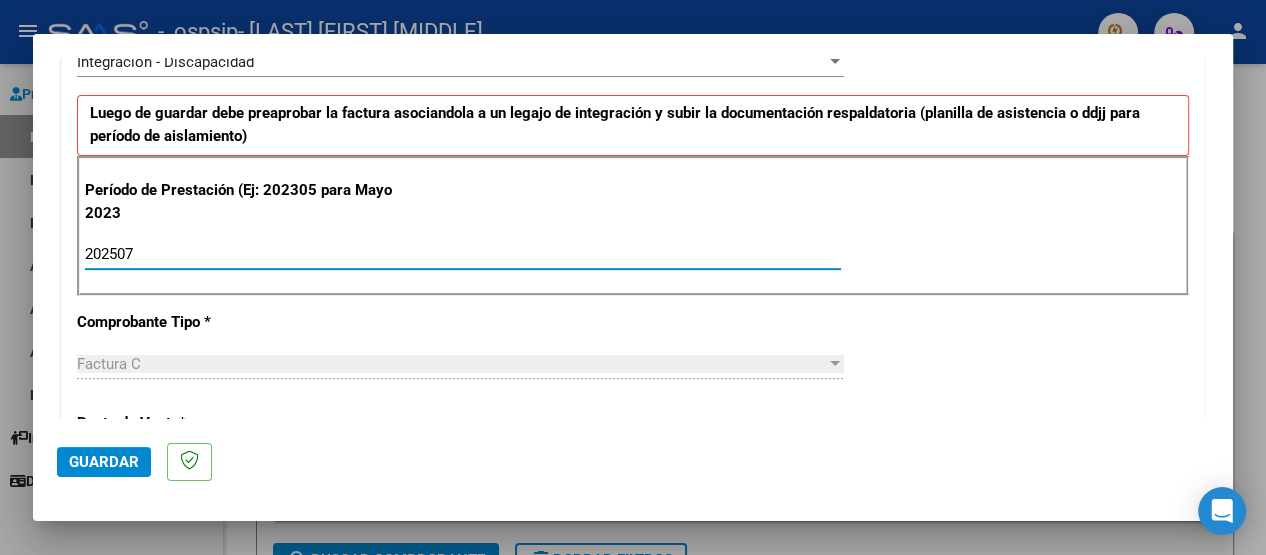type on "202507" 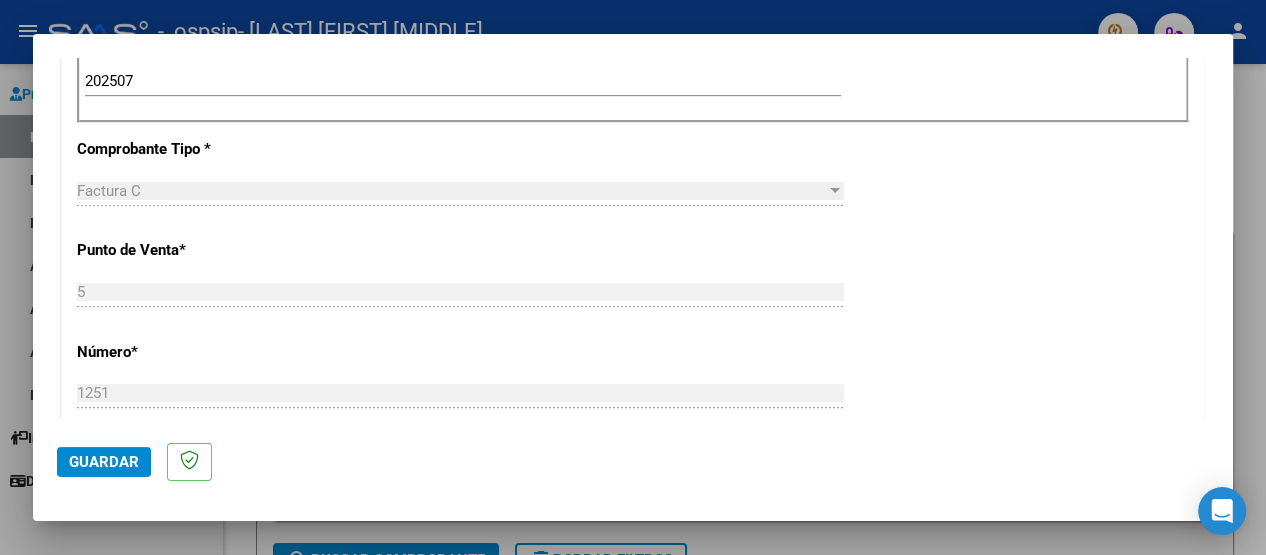 scroll, scrollTop: 910, scrollLeft: 0, axis: vertical 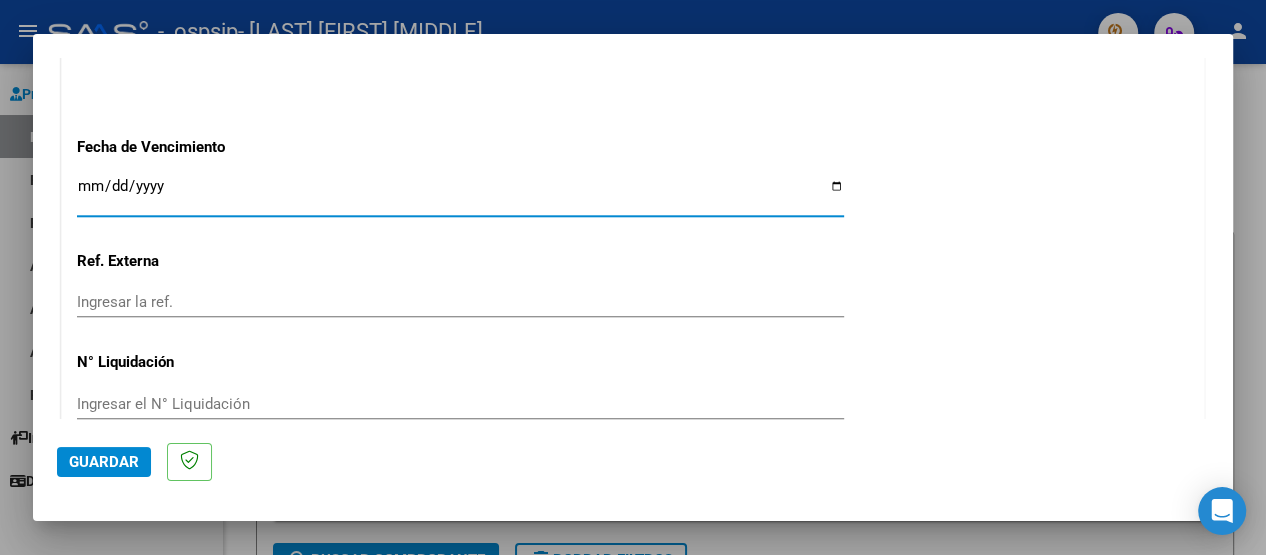 click on "Ingresar la fecha" at bounding box center (460, 194) 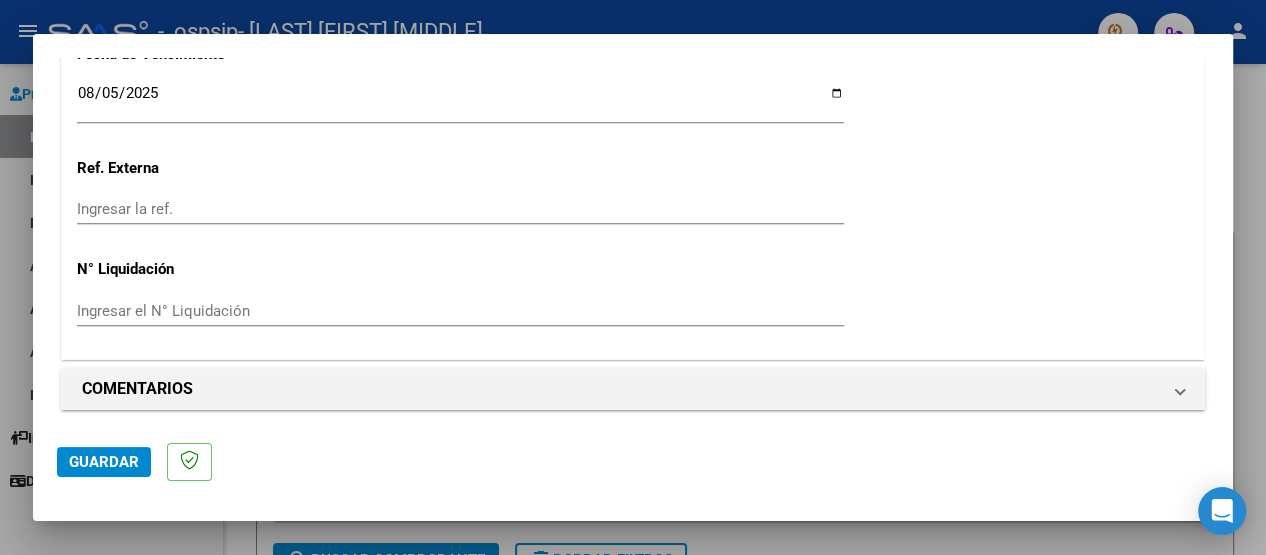 scroll, scrollTop: 1421, scrollLeft: 0, axis: vertical 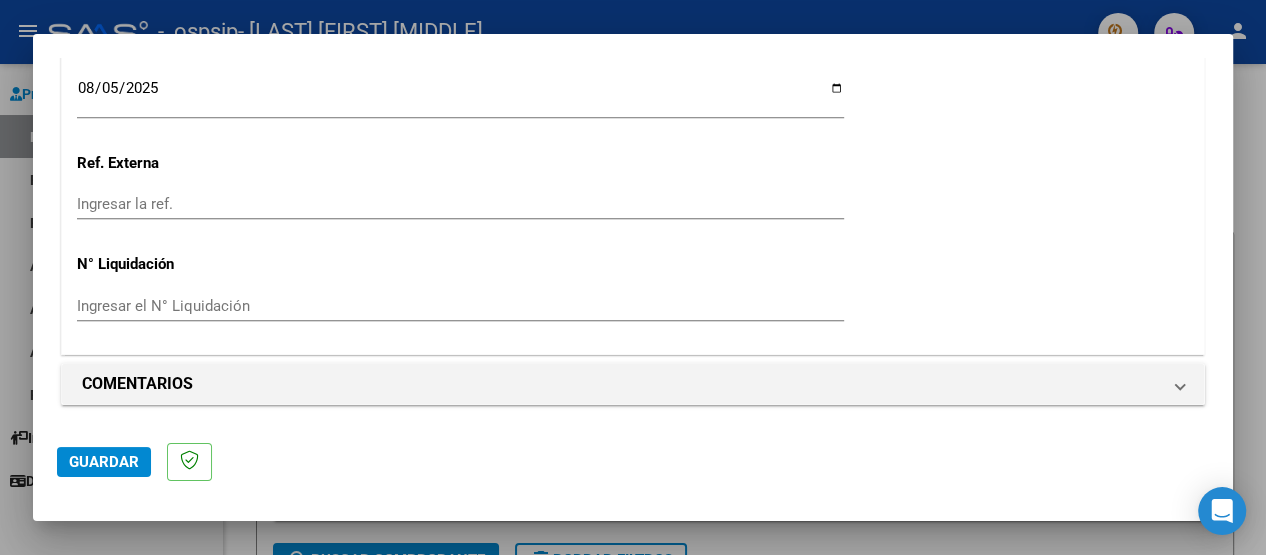 click on "Guardar" 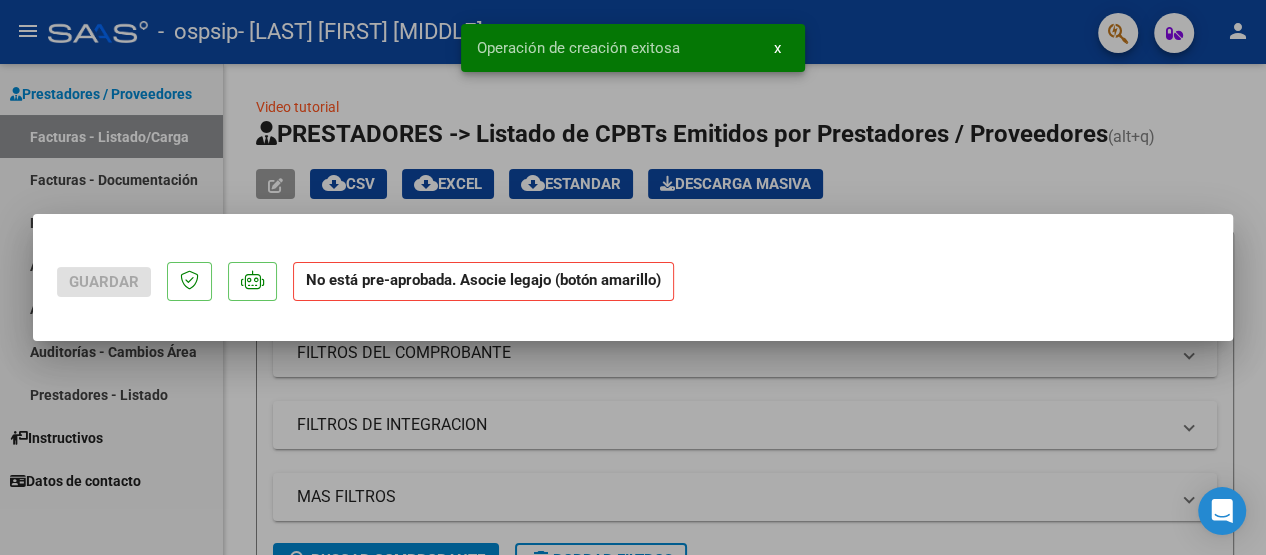 scroll, scrollTop: 0, scrollLeft: 0, axis: both 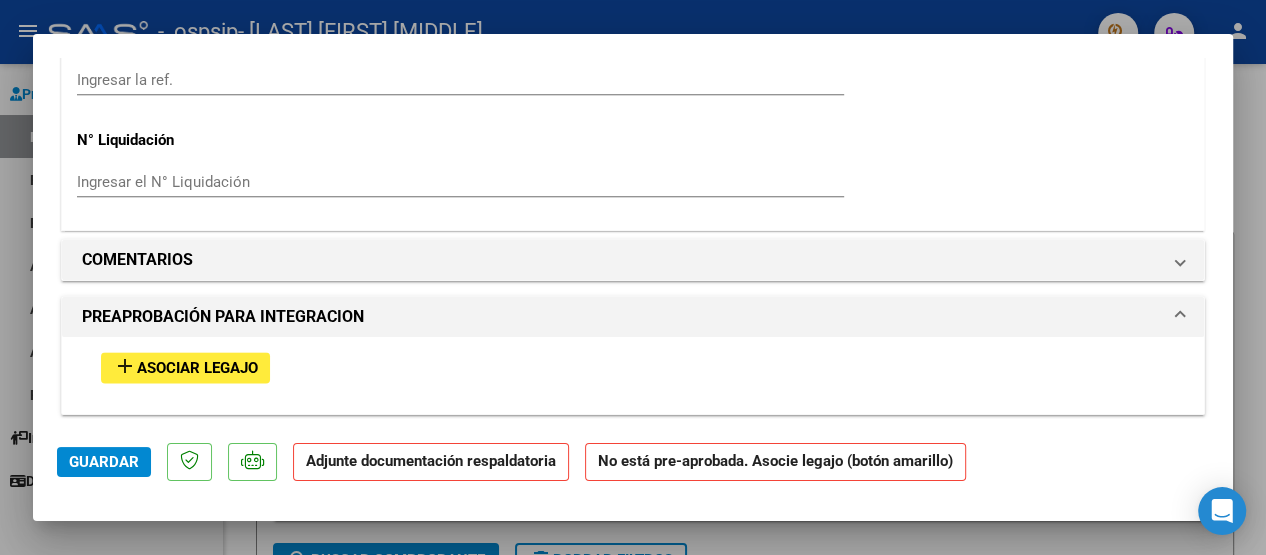 click on "Asociar Legajo" at bounding box center [197, 368] 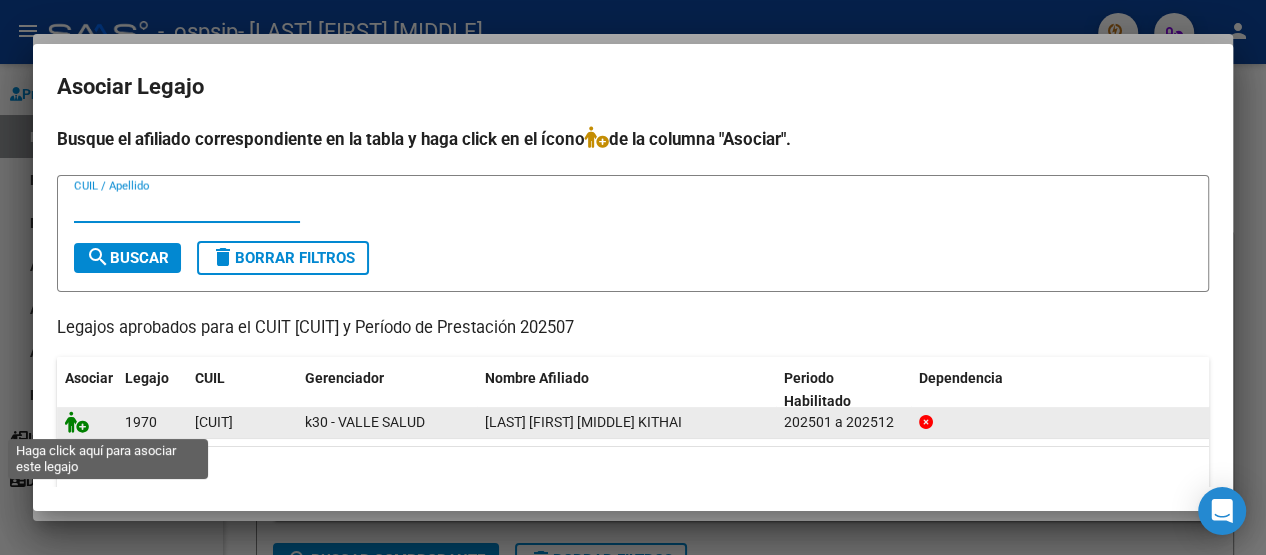 click 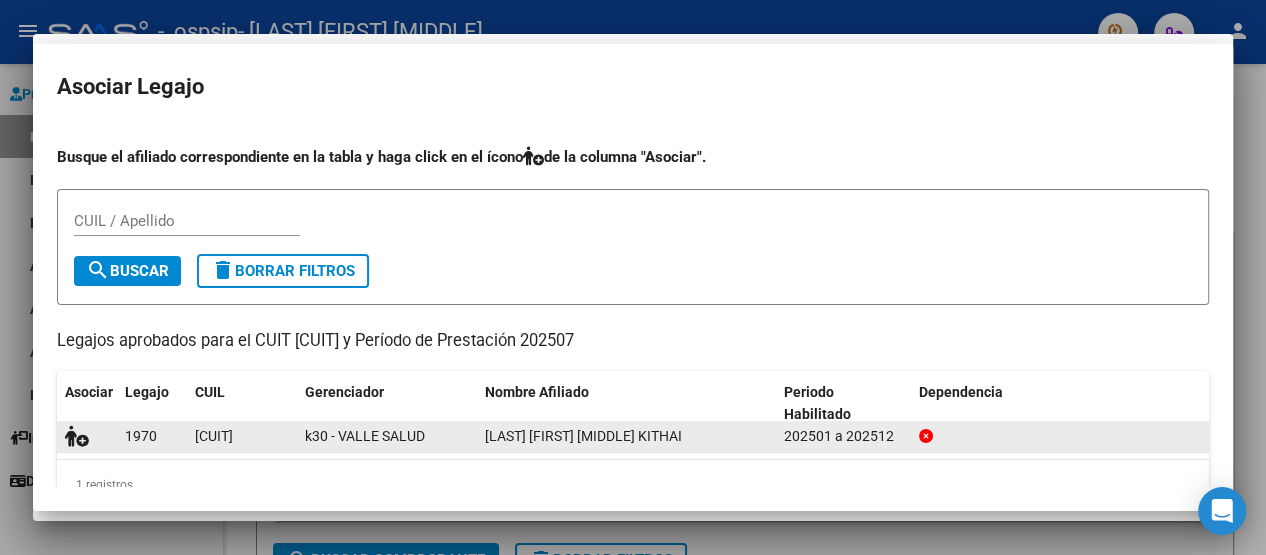 scroll, scrollTop: 1612, scrollLeft: 0, axis: vertical 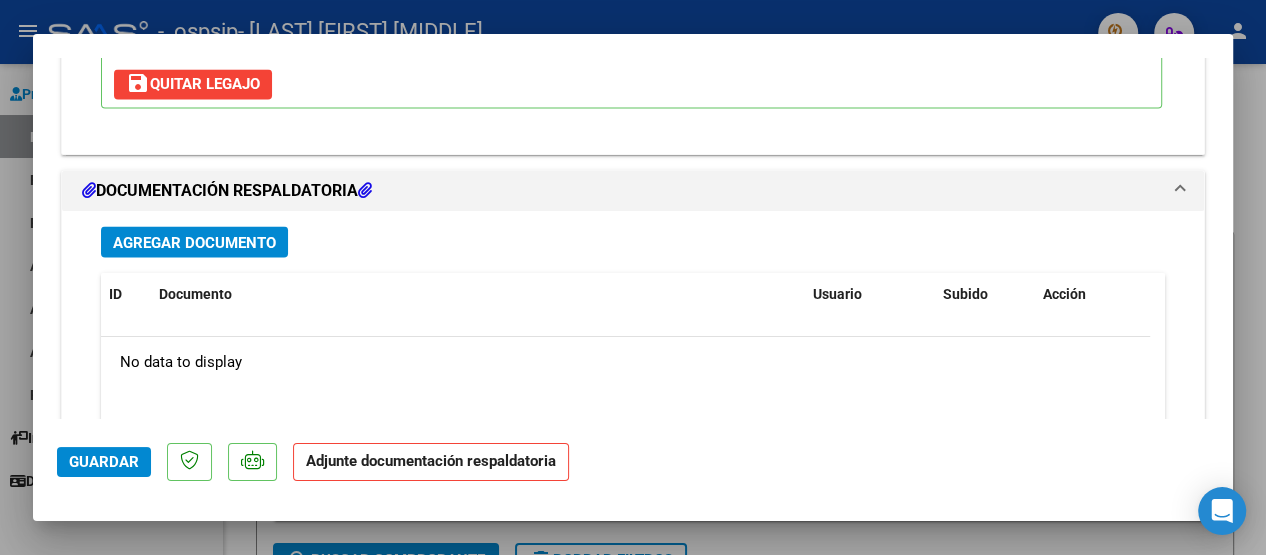 click on "Agregar Documento" at bounding box center [194, 242] 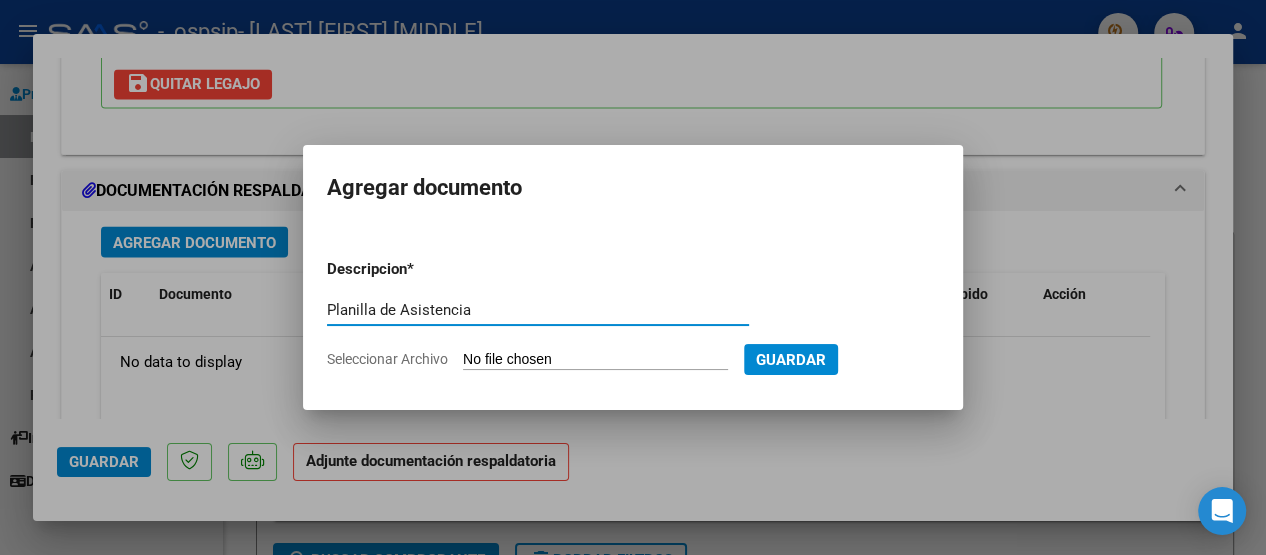 type on "Planilla de Asistencia" 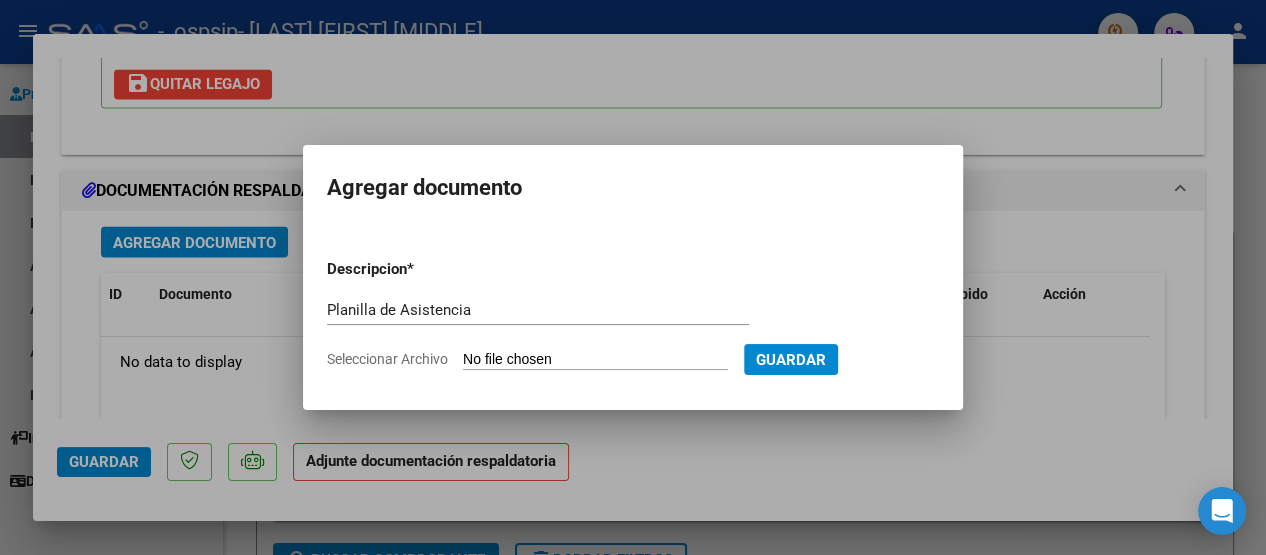 type on "C:\fakepath\Asistencia Julio Leo(MP).pdf" 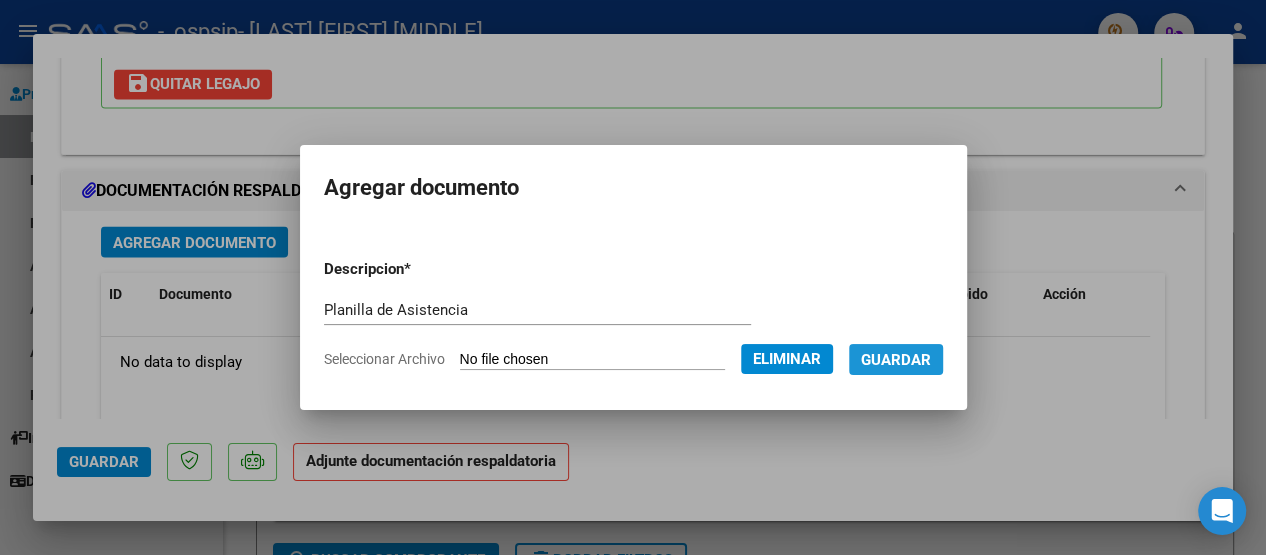 click on "Guardar" at bounding box center [896, 360] 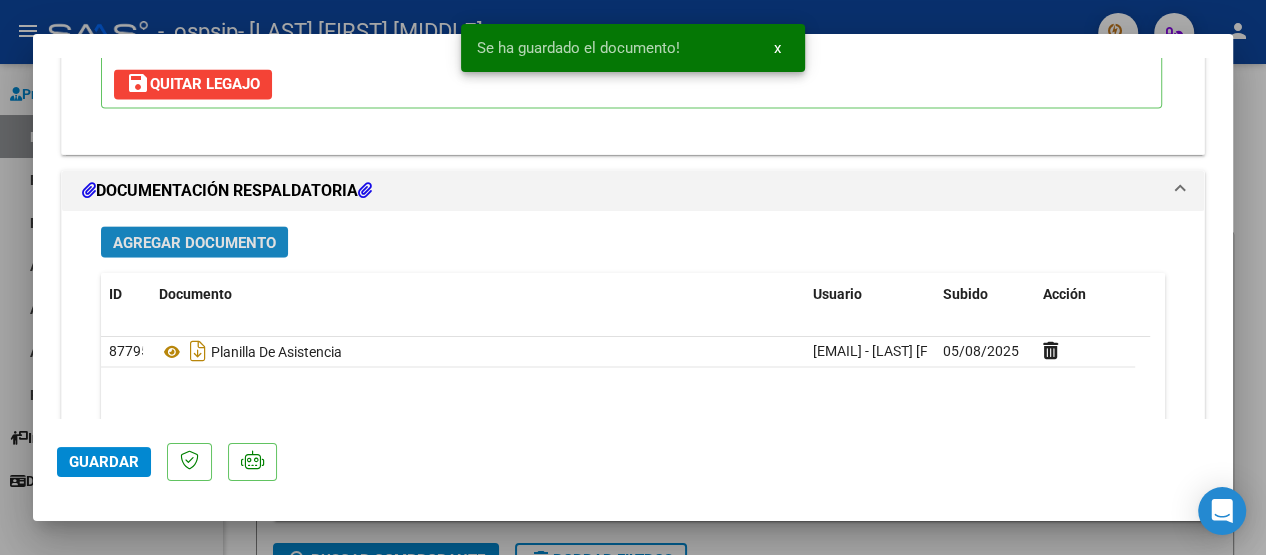 click on "Agregar Documento" at bounding box center [194, 242] 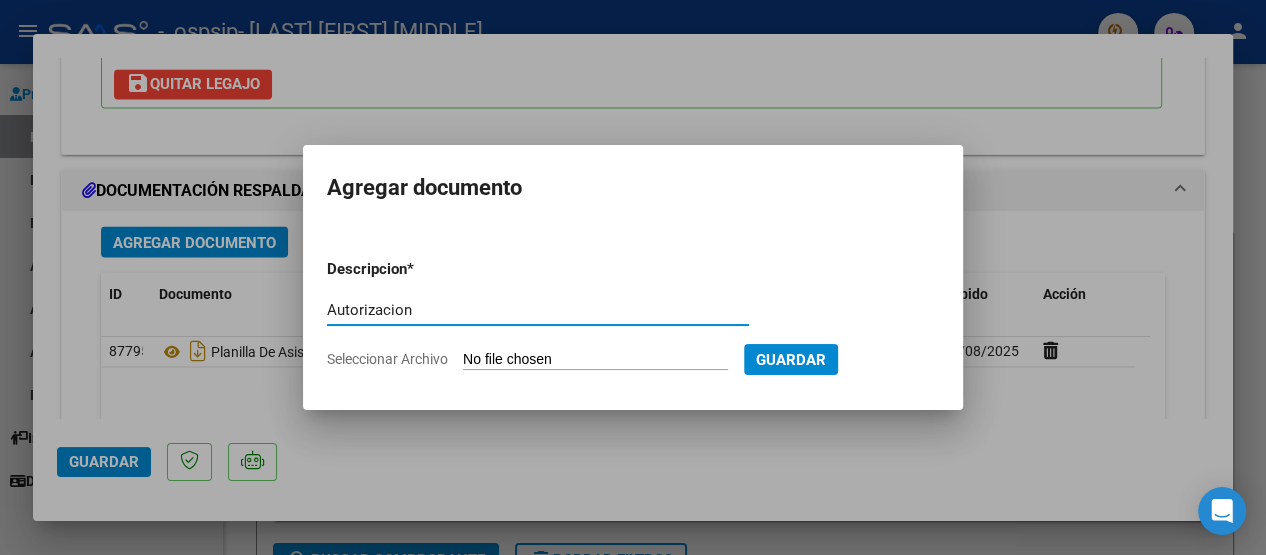 type on "Autorizacion" 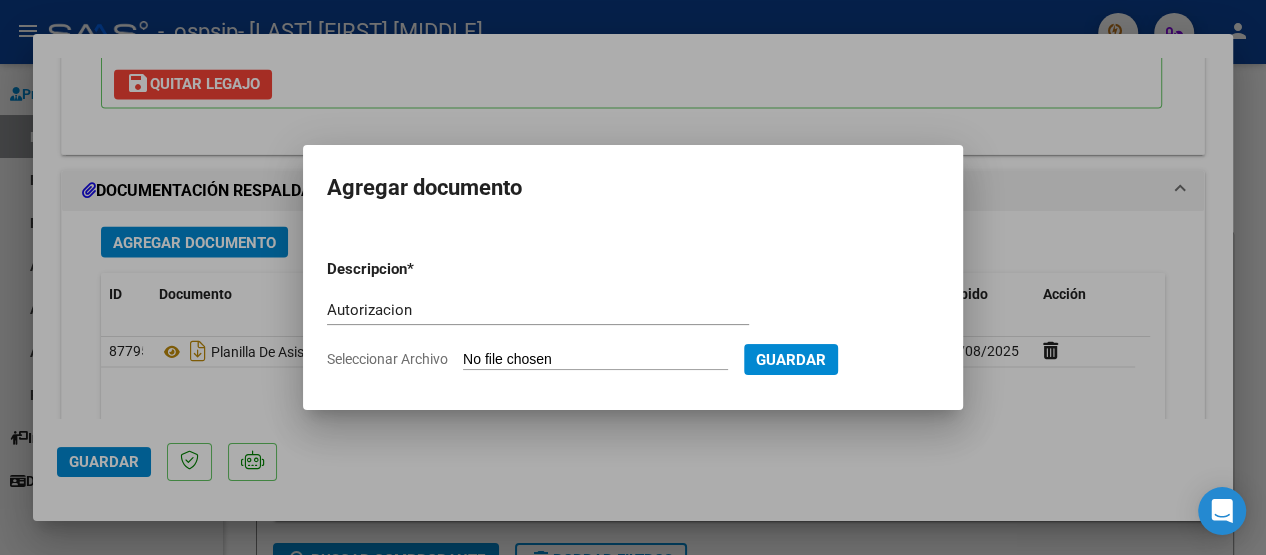 type on "C:\fakepath\[LAST] [FIRST] [MIDDLE] ATORIZACION 2025_.pdf" 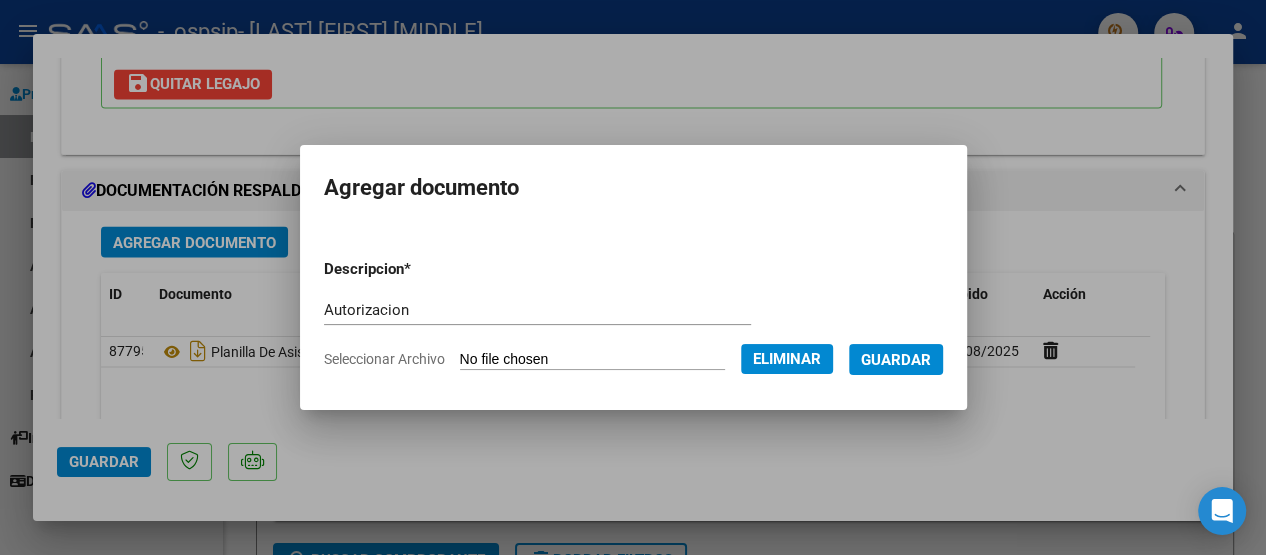 click on "Guardar" at bounding box center (896, 360) 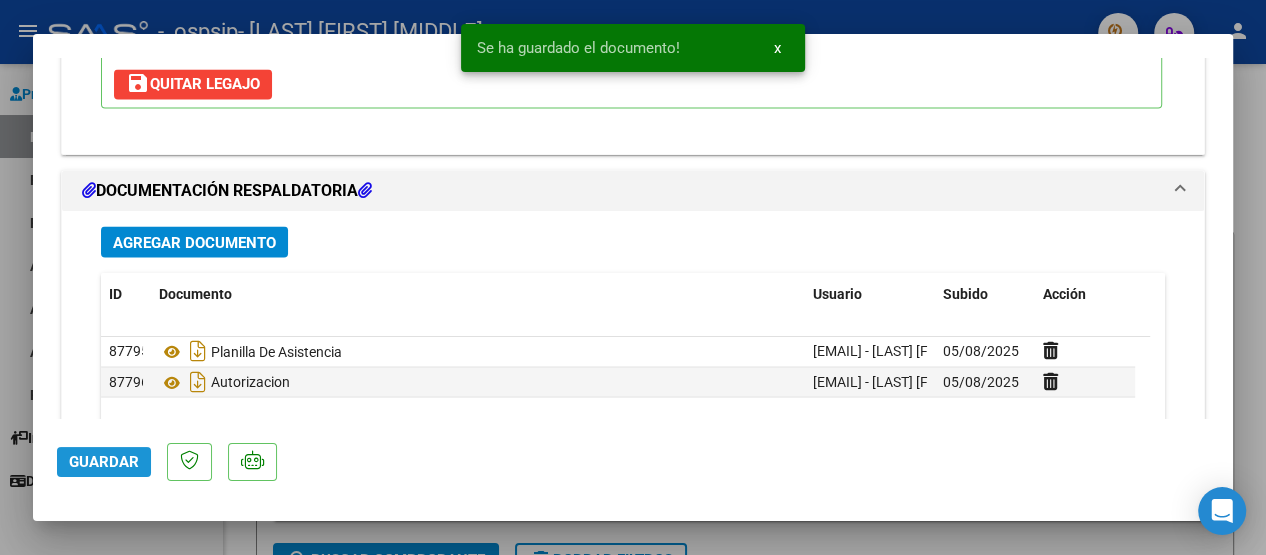 click on "Guardar" 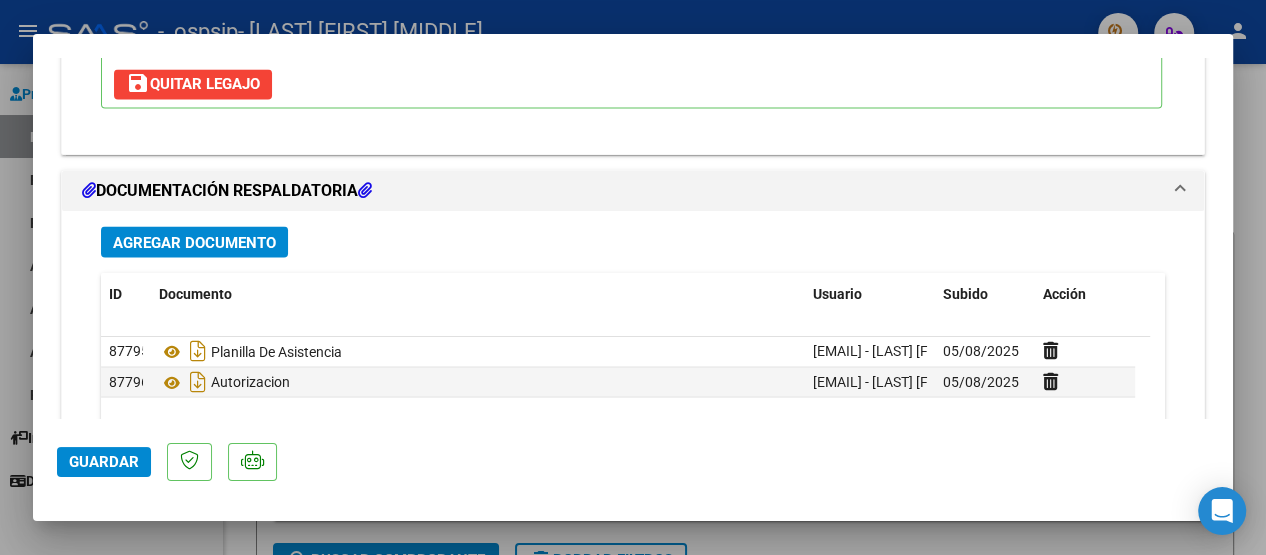 click at bounding box center (633, 277) 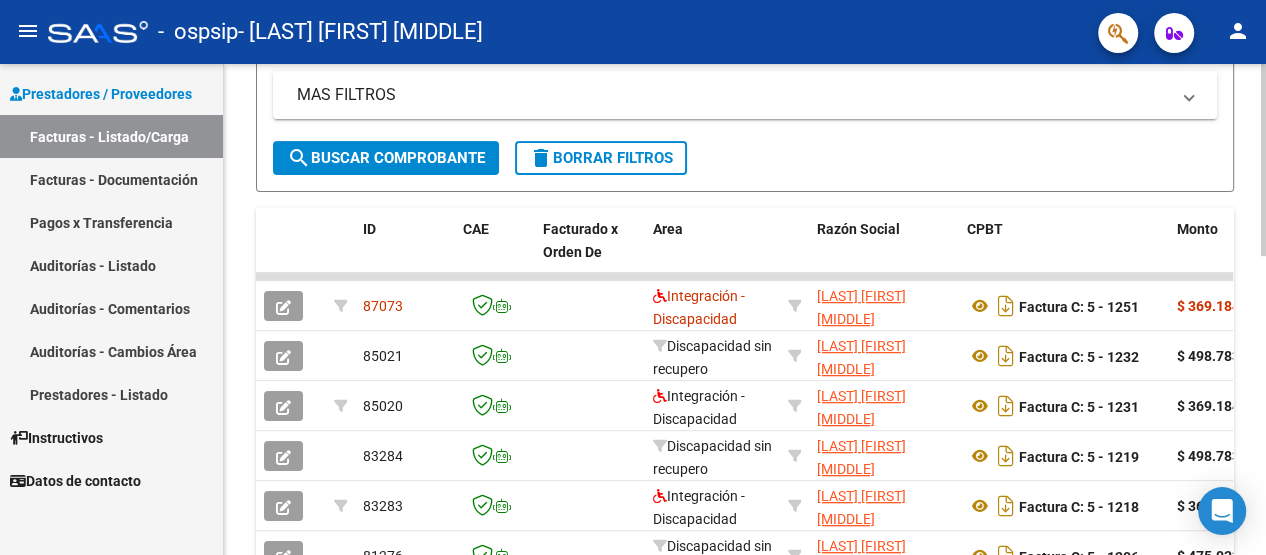 scroll, scrollTop: 419, scrollLeft: 0, axis: vertical 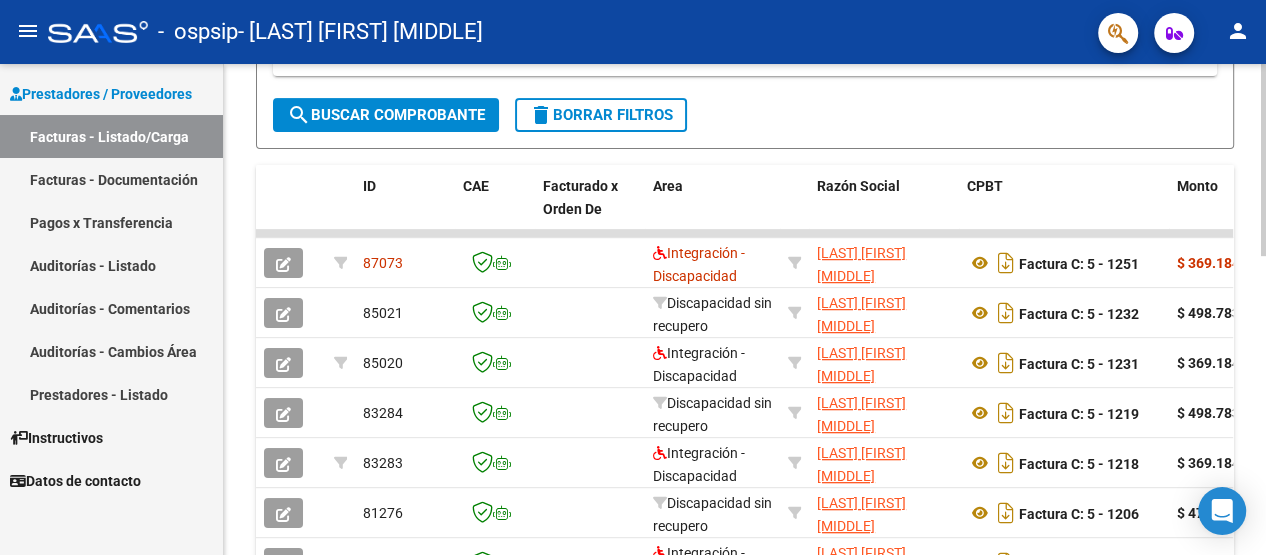 click 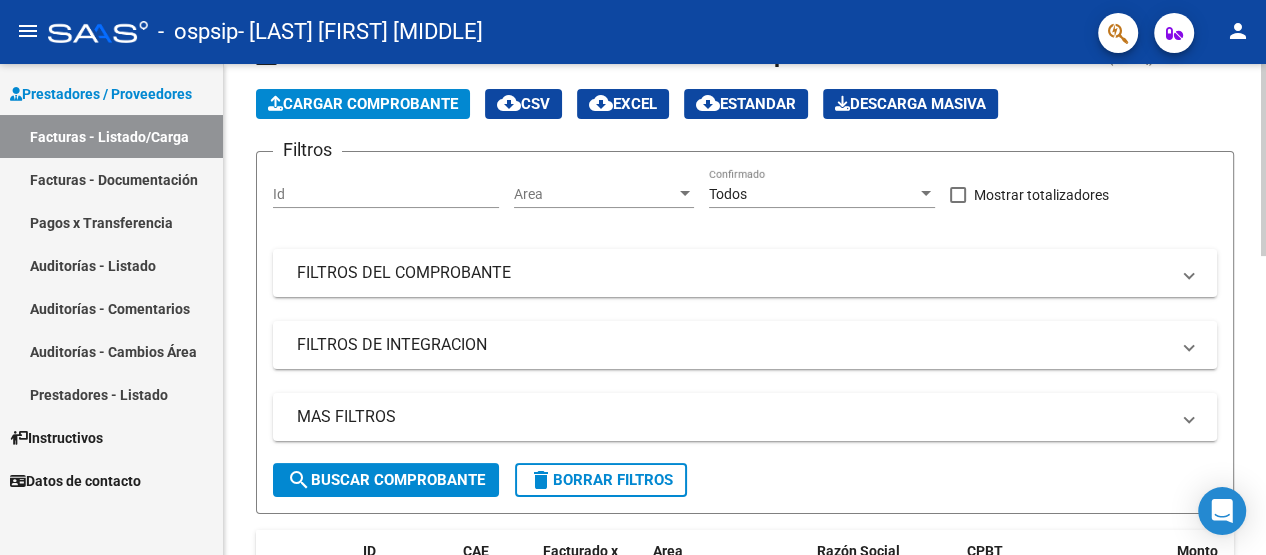 scroll, scrollTop: 0, scrollLeft: 0, axis: both 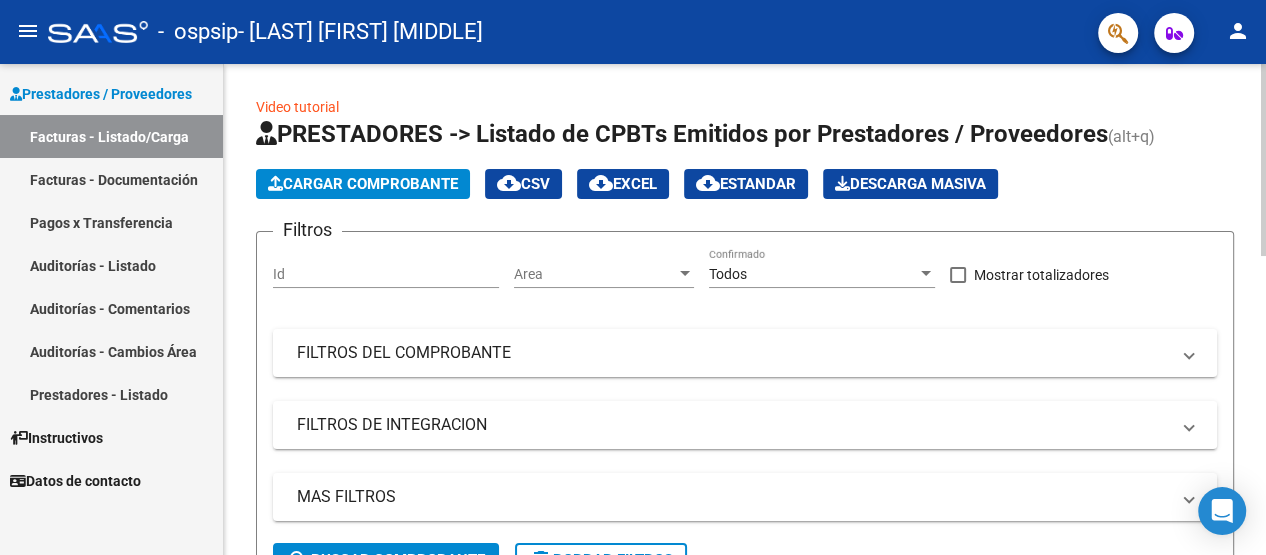 click on "Video tutorial   PRESTADORES -> Listado de CPBTs Emitidos por Prestadores / Proveedores (alt+q)   Cargar Comprobante
cloud_download  CSV  cloud_download  EXCEL  cloud_download  Estandar   Descarga Masiva
Filtros Id Area Area Todos Confirmado   Mostrar totalizadores   FILTROS DEL COMPROBANTE  Comprobante Tipo Comprobante Tipo Start date – End date Fec. Comprobante Desde / Hasta Días Emisión Desde(cant. días) Días Emisión Hasta(cant. días) CUIT / Razón Social Pto. Venta Nro. Comprobante Código SSS CAE Válido CAE Válido Todos Cargado Módulo Hosp. Todos Tiene facturacion Apócrifa Hospital Refes  FILTROS DE INTEGRACION  Período De Prestación Campos del Archivo de Rendición Devuelto x SSS (dr_envio) Todos Rendido x SSS (dr_envio) Tipo de Registro Tipo de Registro Período Presentación Período Presentación Campos del Legajo Asociado (preaprobación) Afiliado Legajo (cuil/nombre) Todos Solo facturas preaprobadas  MAS FILTROS  Todos Con Doc. Respaldatoria Todos Con Trazabilidad Todos – – 0" 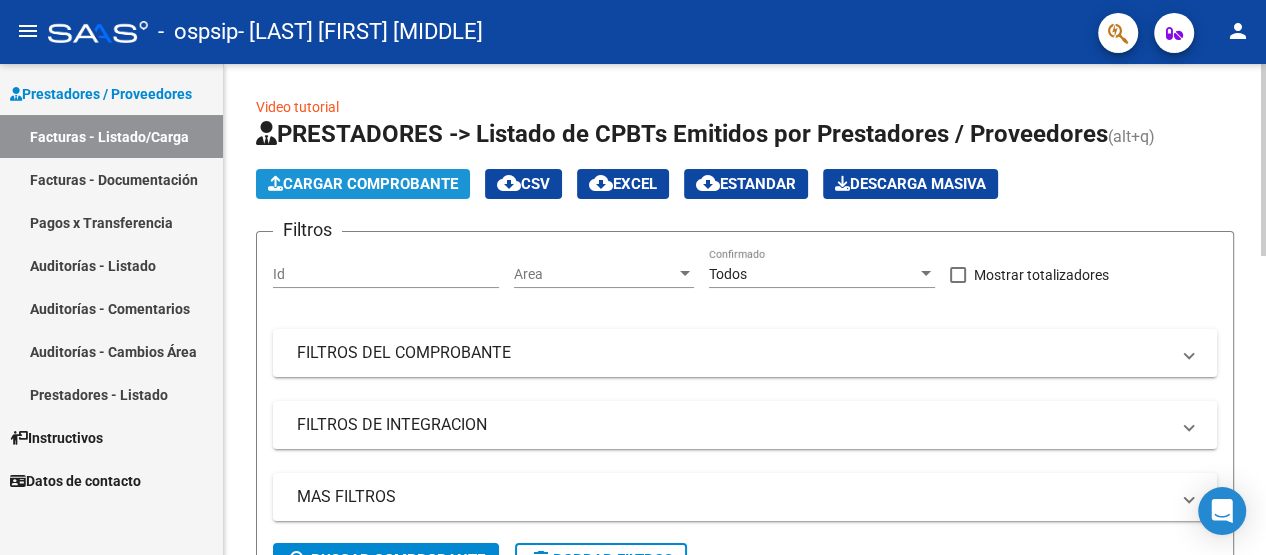 click on "Cargar Comprobante" 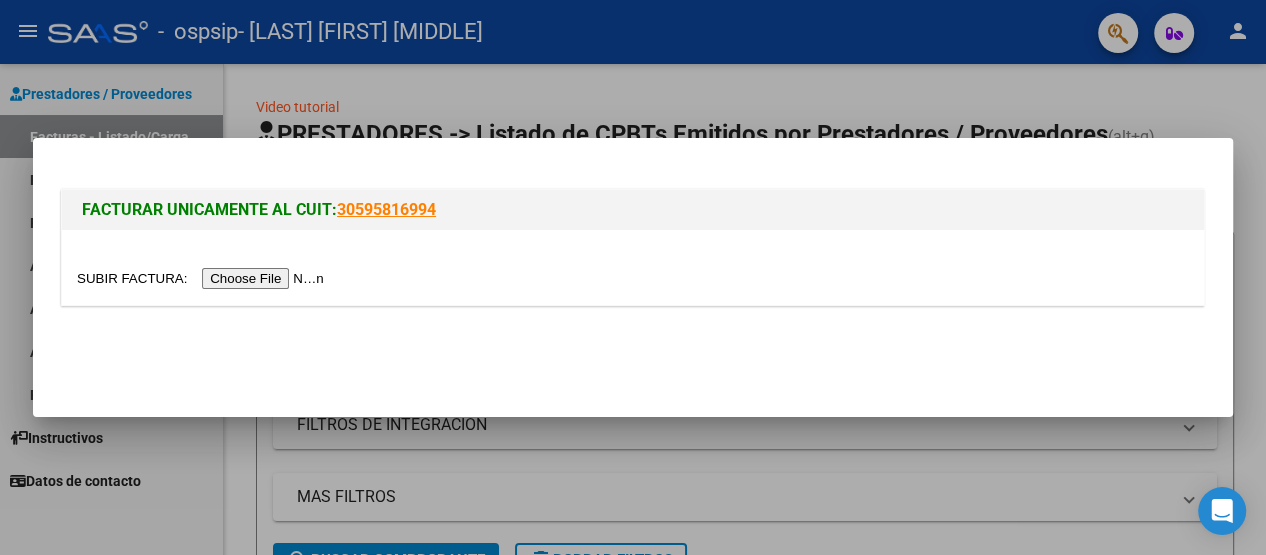 click at bounding box center (203, 278) 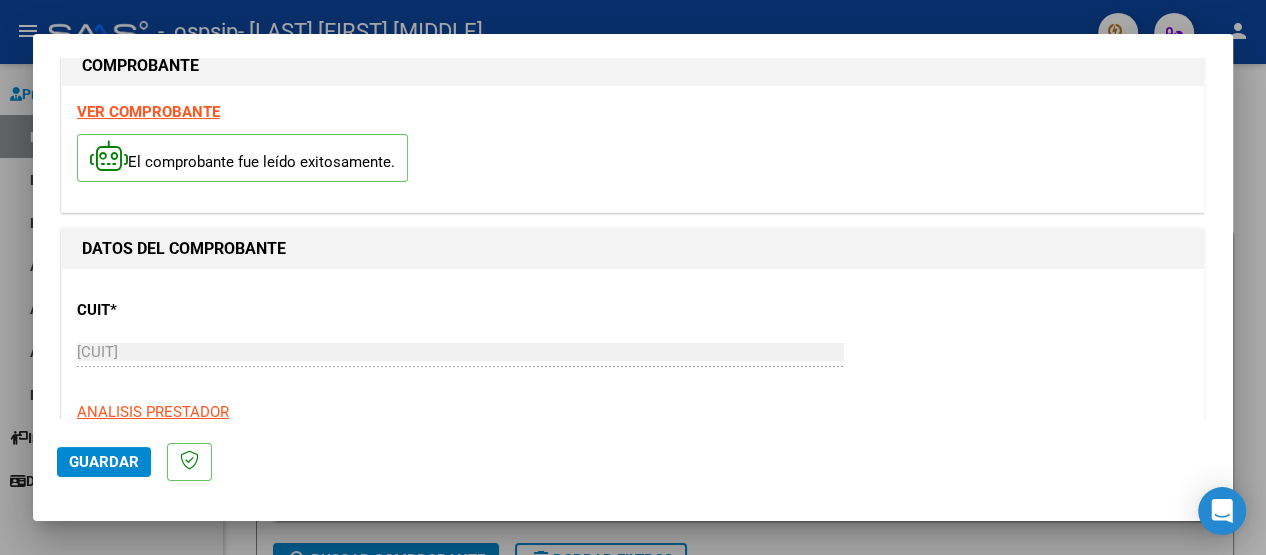 scroll, scrollTop: 199, scrollLeft: 0, axis: vertical 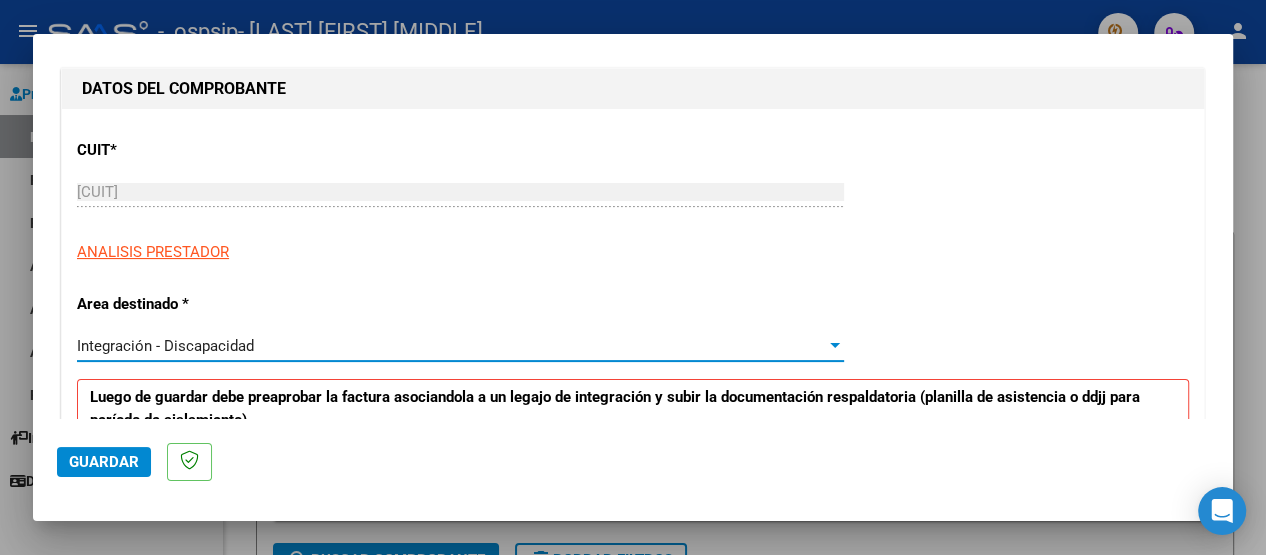 click at bounding box center (835, 345) 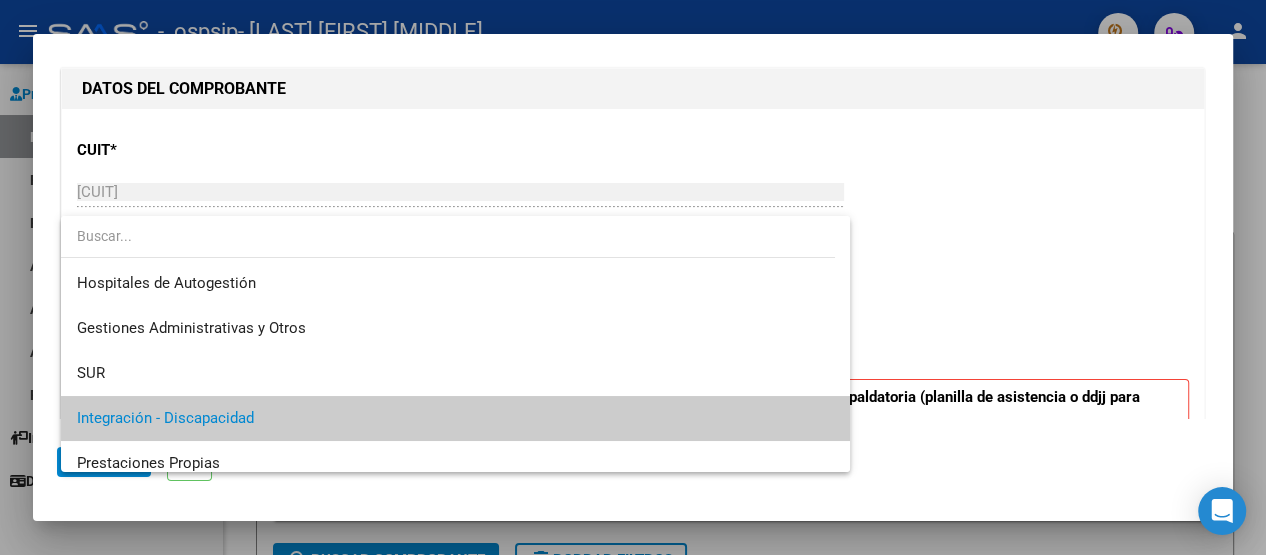 scroll, scrollTop: 74, scrollLeft: 0, axis: vertical 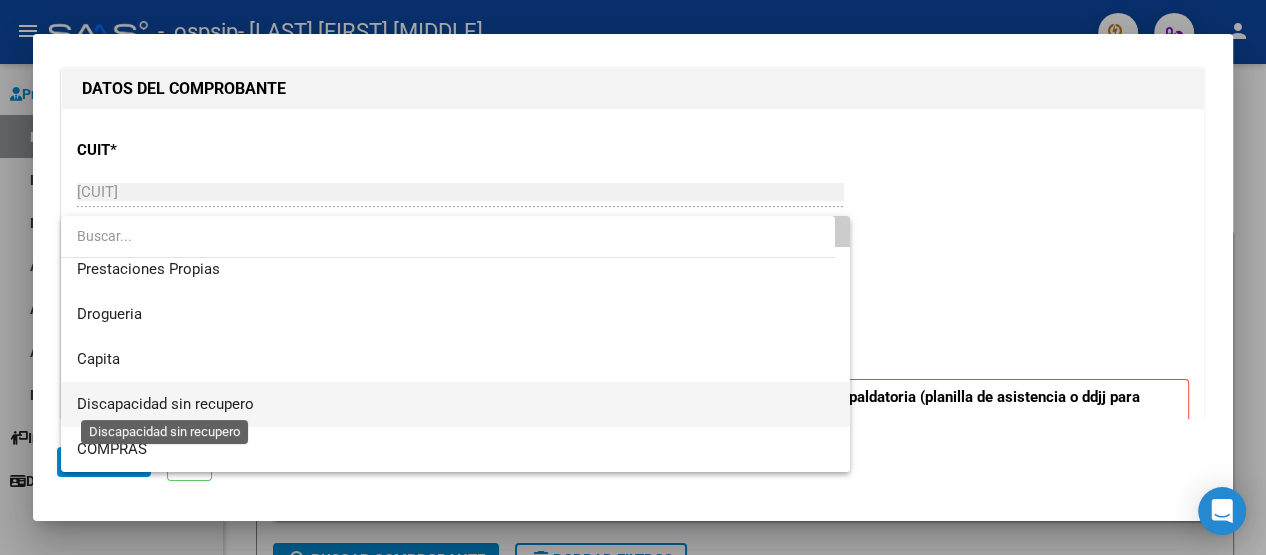 click on "Discapacidad sin recupero" at bounding box center (165, 404) 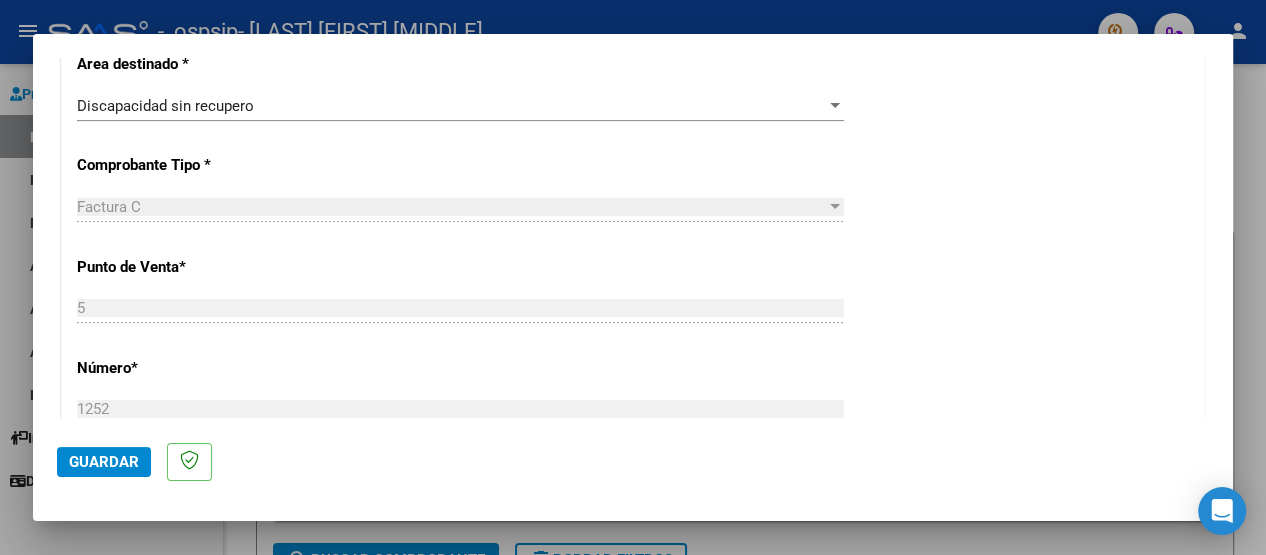 scroll, scrollTop: 520, scrollLeft: 0, axis: vertical 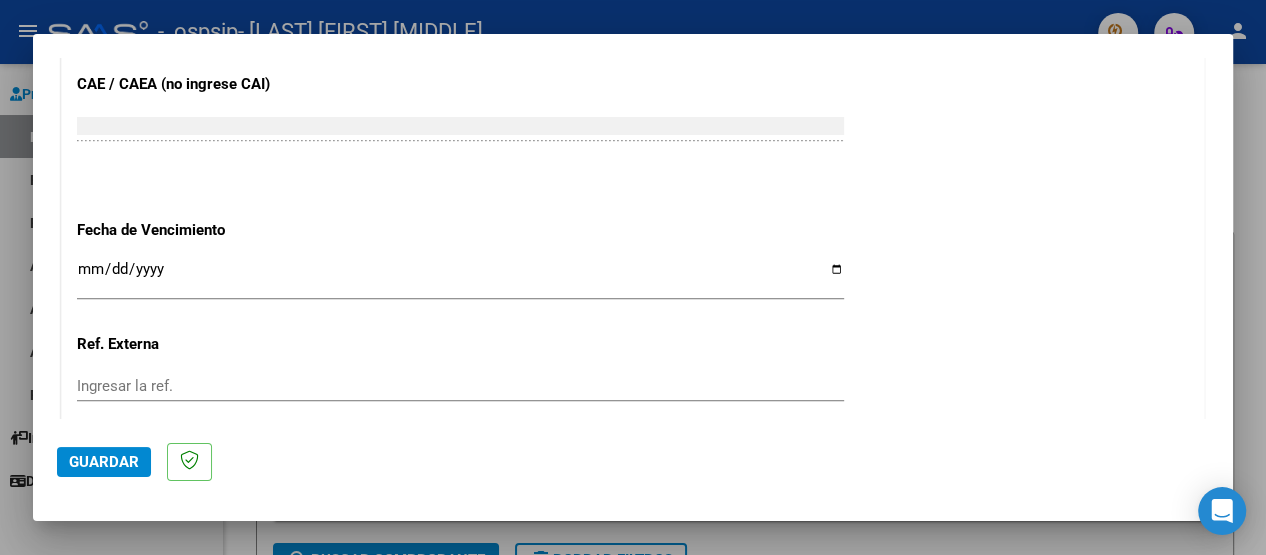 click on "Ingresar la fecha" at bounding box center [460, 277] 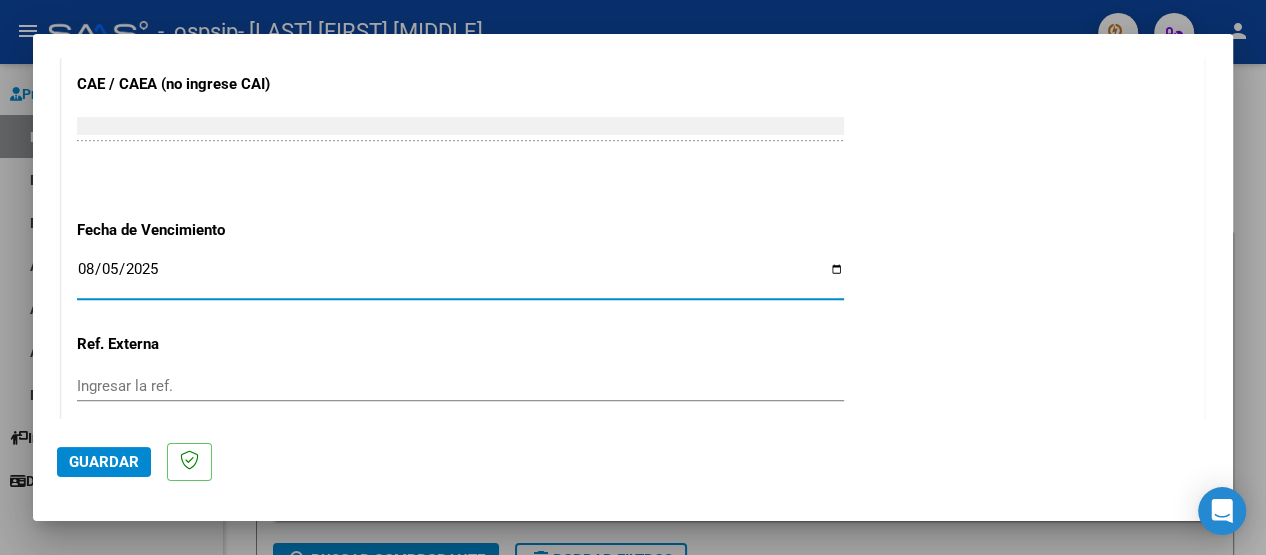 type on "2025-08-05" 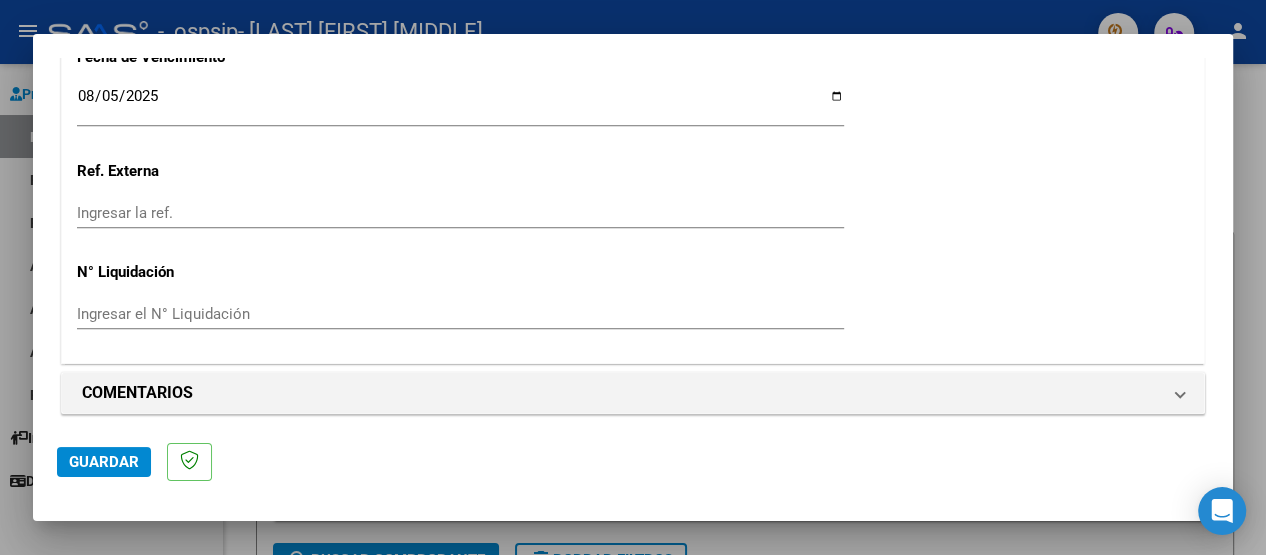 scroll, scrollTop: 1221, scrollLeft: 0, axis: vertical 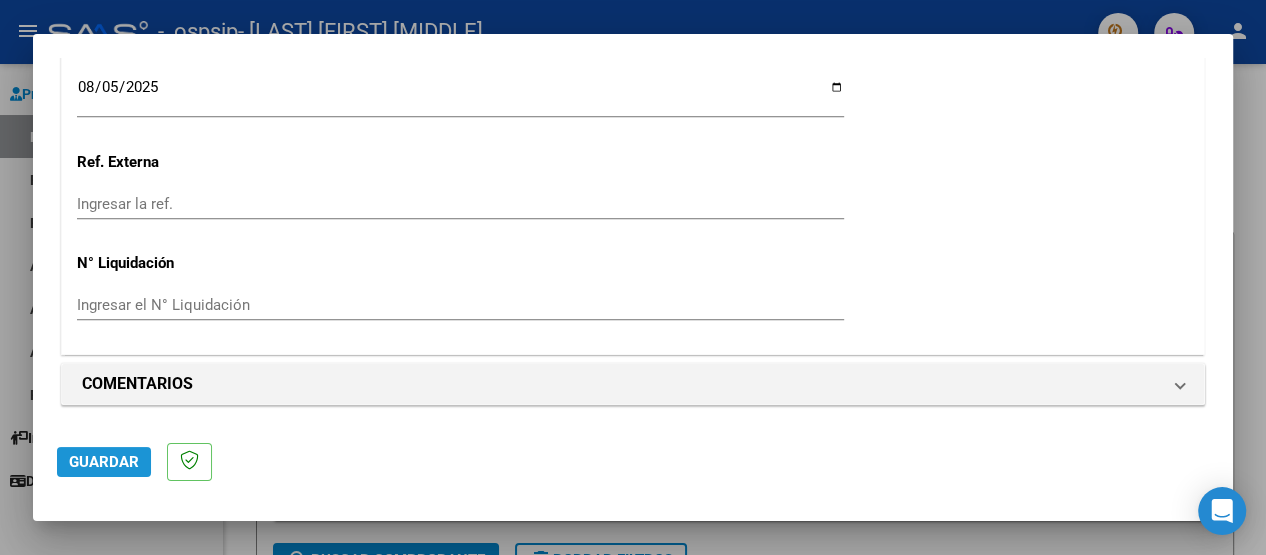 click on "Guardar" 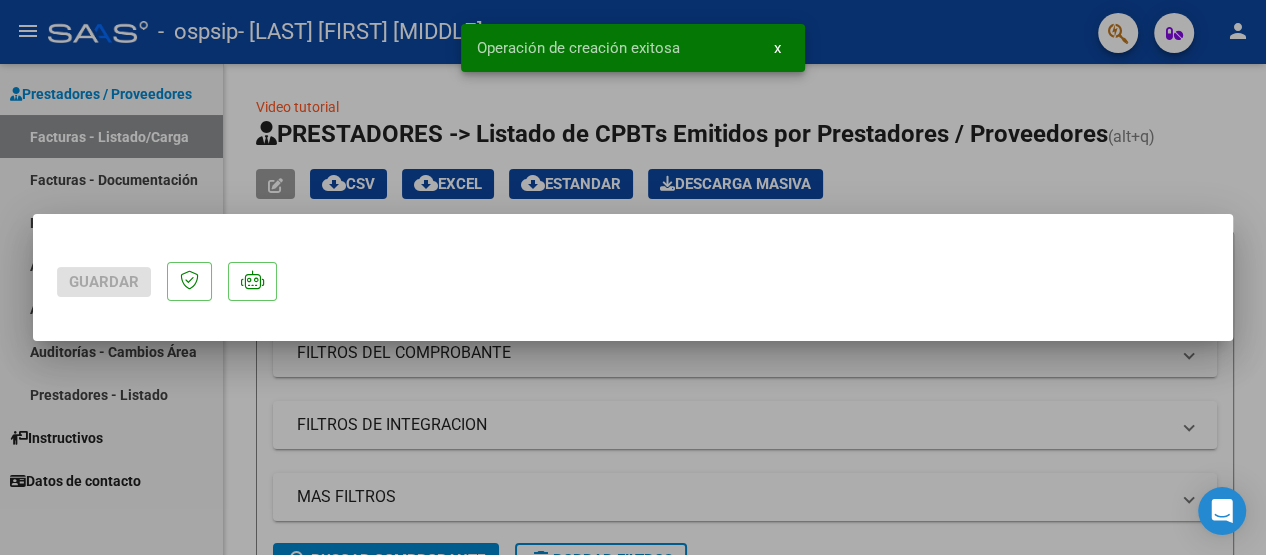 scroll, scrollTop: 0, scrollLeft: 0, axis: both 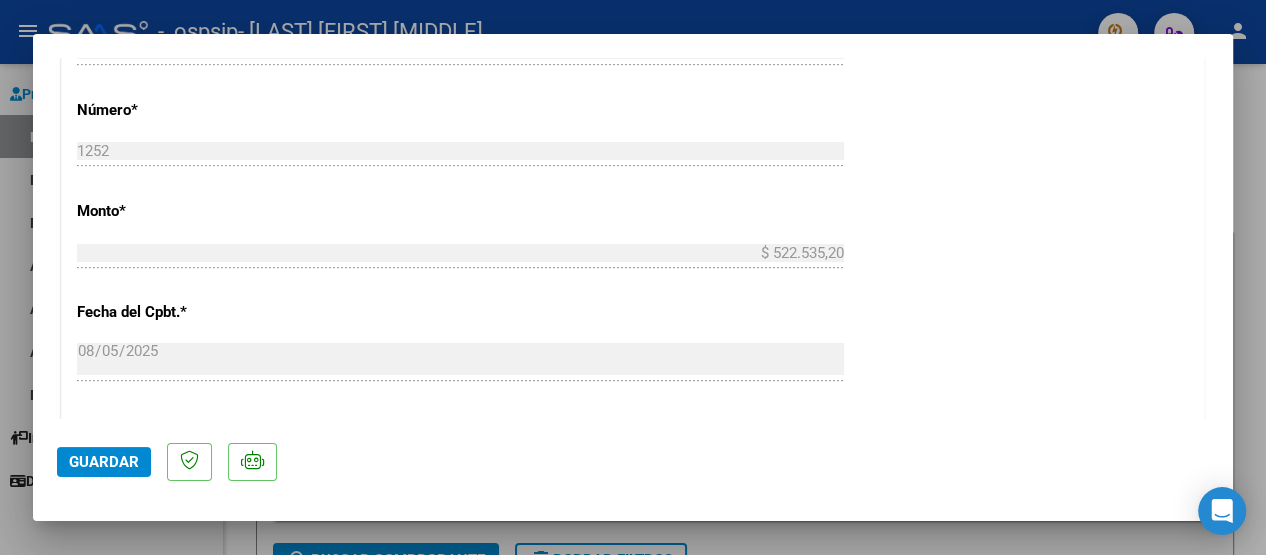 click on "COMPROBANTE VER COMPROBANTE       ESTADO:   Recibida. En proceso de confirmacion/aceptac por la OS.     El comprobante fue leído exitosamente.  DATOS DEL COMPROBANTE CUIT  *   [CUIT] Ingresar CUIT  ANALISIS PRESTADOR  [LAST] [FIRST]  ARCA Padrón  Area destinado * Discapacidad sin recupero Seleccionar Area  Comprobante Tipo * Factura C Seleccionar Tipo Punto de Venta  *   5 Ingresar el Nro.  Número  *   1252 Ingresar el Nro.  Monto  *   $ 522.535,20 Ingresar el monto  Fecha del Cpbt.  *   2025-08-05 Ingresar la fecha  CAE / CAEA (no ingrese CAI)    75317137391686 Ingresar el CAE o CAEA (no ingrese CAI)  Fecha de Vencimiento    2025-08-05 Ingresar la fecha  Ref. Externa    Ingresar la ref.  N° Liquidación    Ingresar el N° Liquidación  COMENTARIOS Comentarios del Prestador / Gerenciador:   DOCUMENTACIÓN RESPALDATORIA  Agregar Documento ID Documento Usuario Subido Acción No data to display  0 total   1" at bounding box center (633, 238) 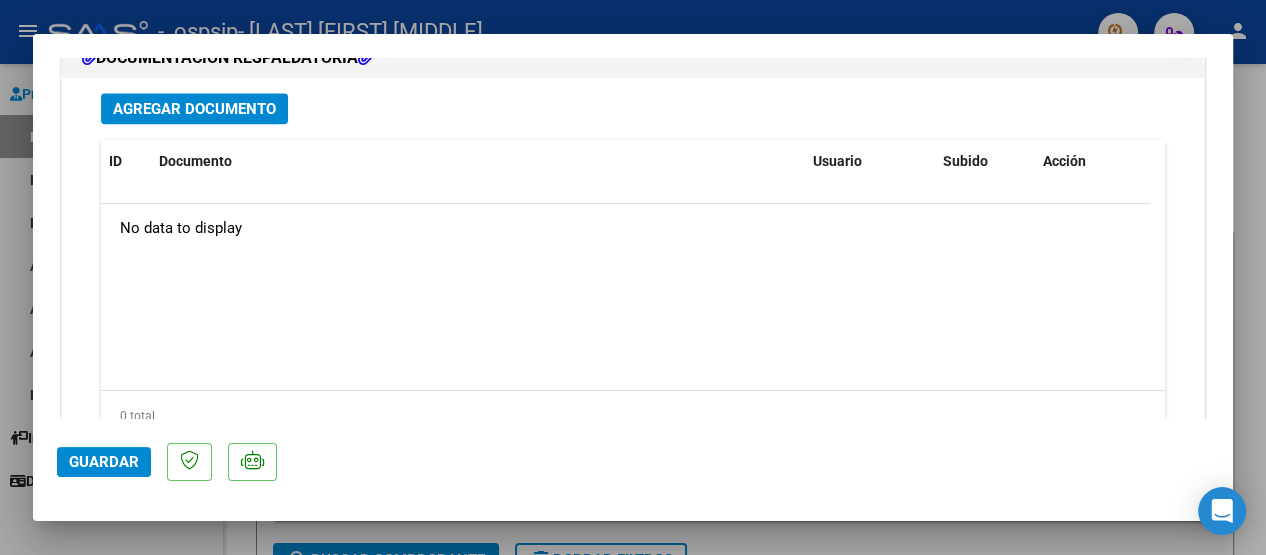 scroll, scrollTop: 1546, scrollLeft: 0, axis: vertical 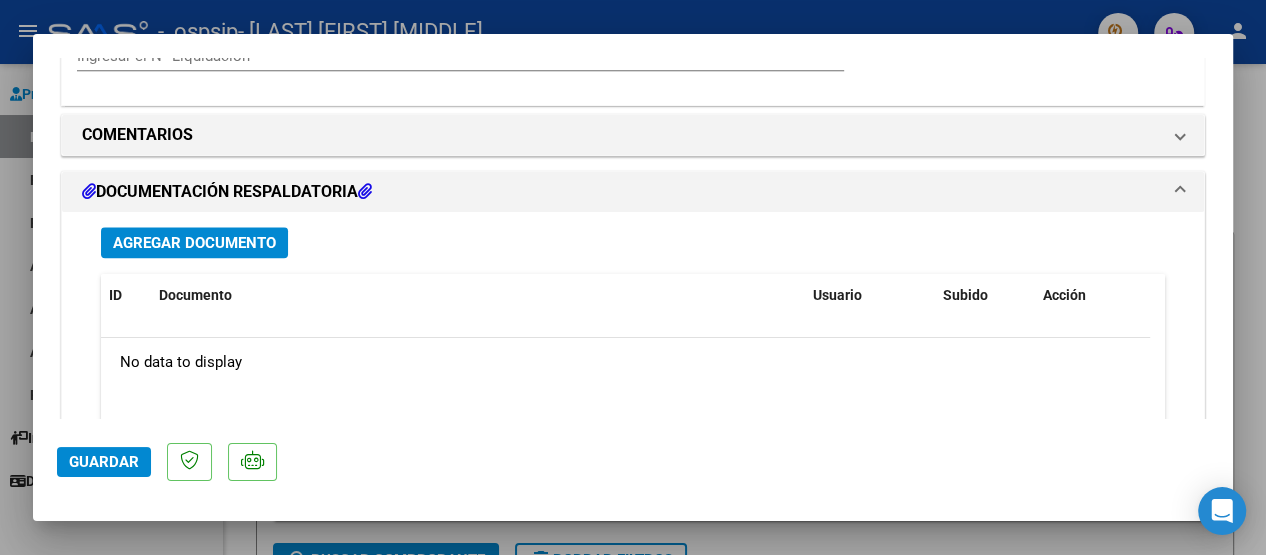 click on "Agregar Documento" at bounding box center [194, 243] 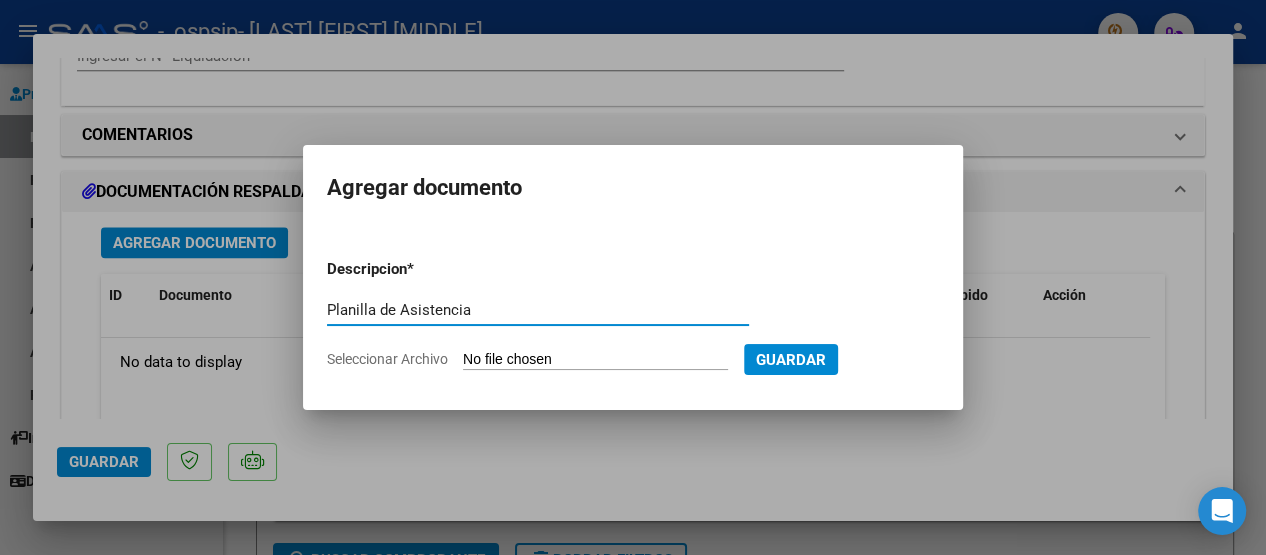 type on "Planilla de Asistencia" 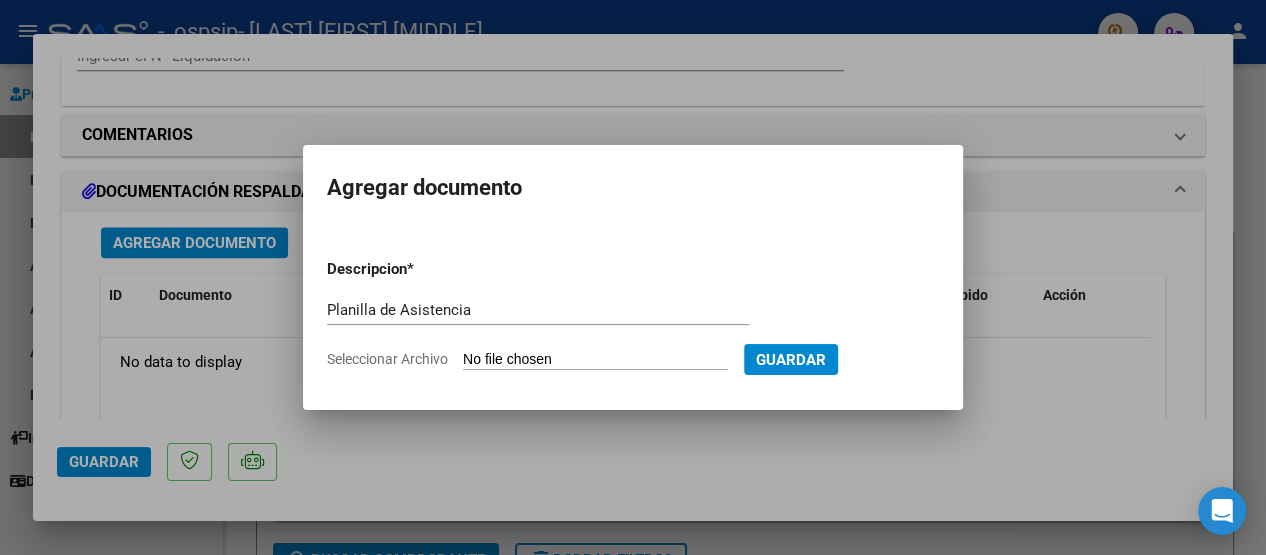 type on "C:\fakepath\Asistencia Julio Leo ( AT).pdf" 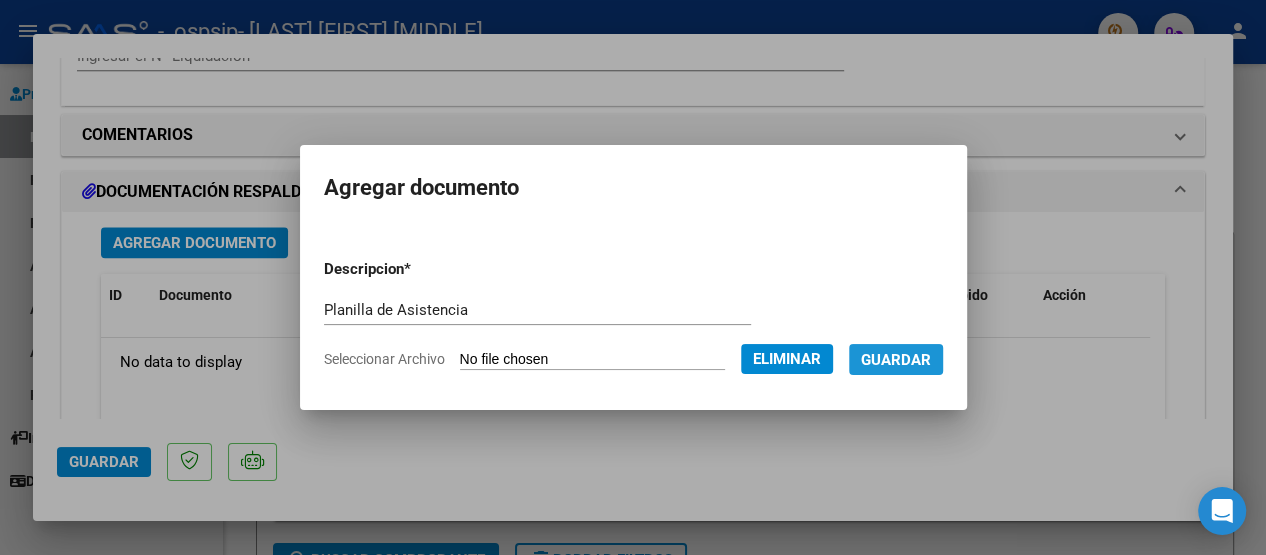 click on "Guardar" at bounding box center [896, 360] 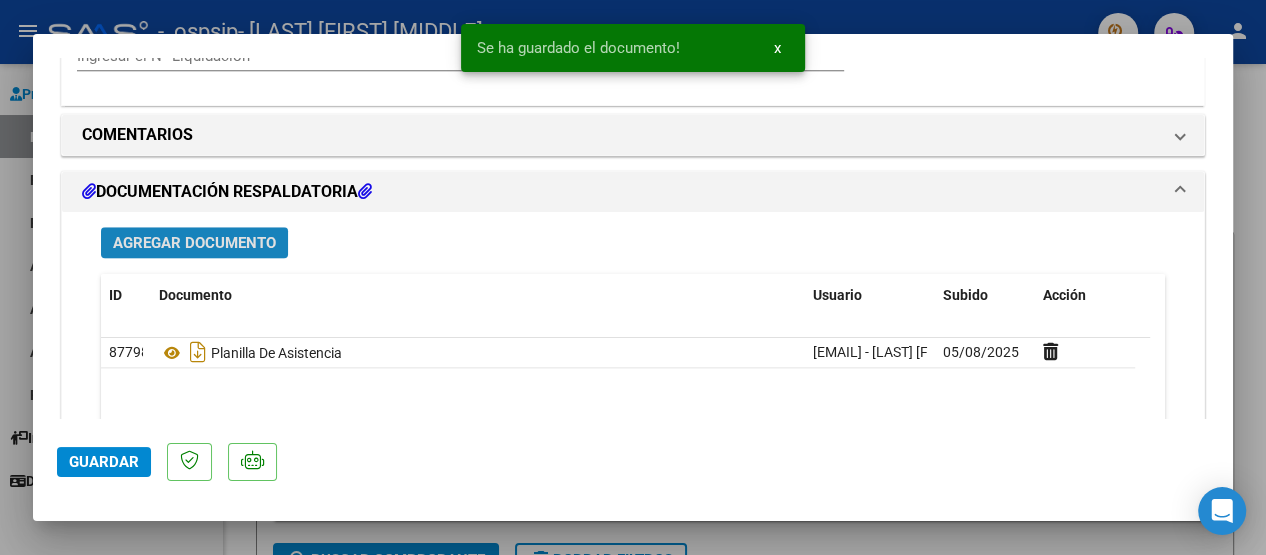 click on "Agregar Documento" at bounding box center [194, 243] 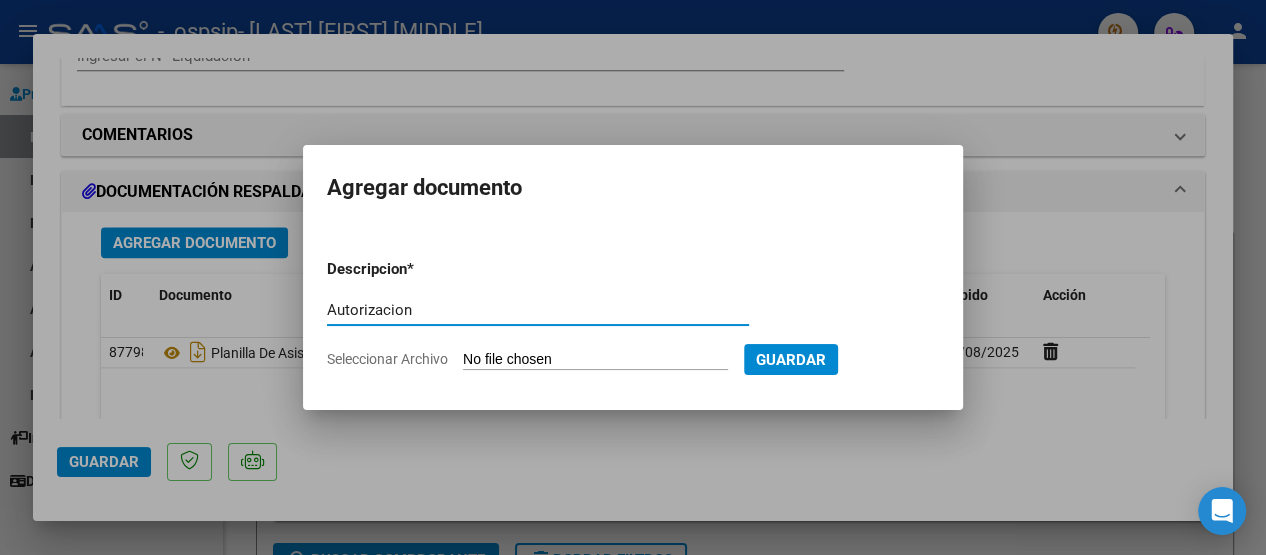 type on "Autorizacion" 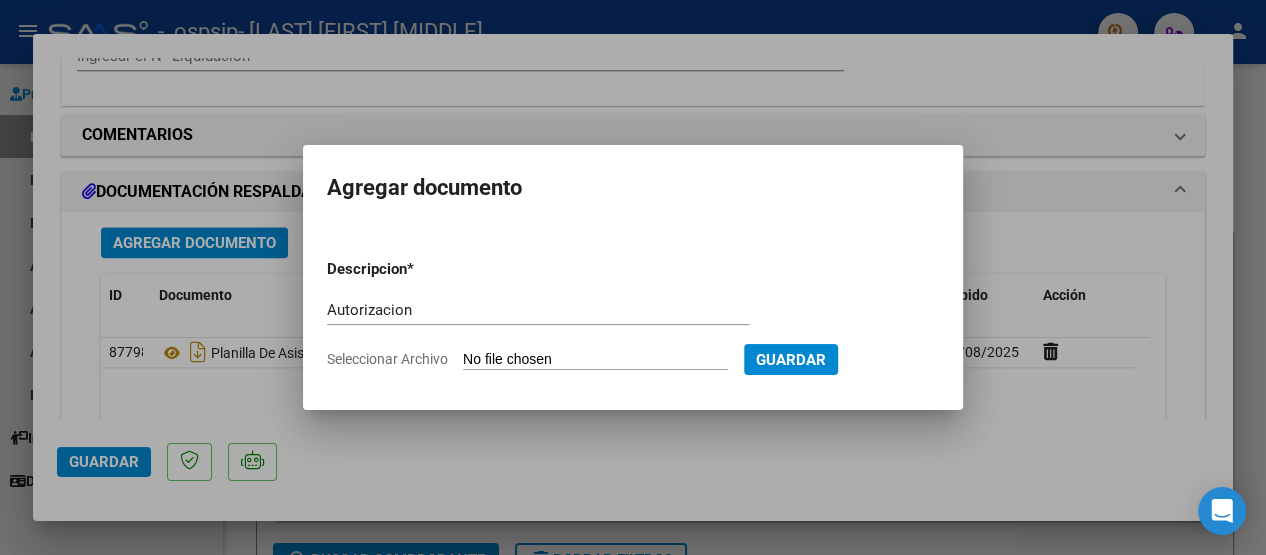 click on "Seleccionar Archivo" 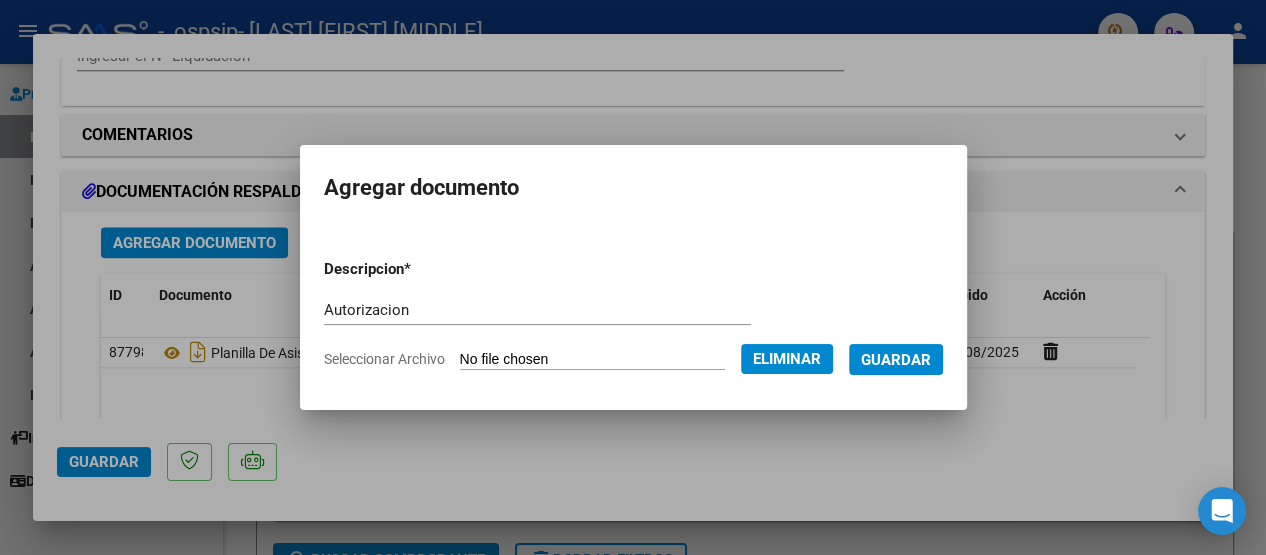 click on "Eliminar" 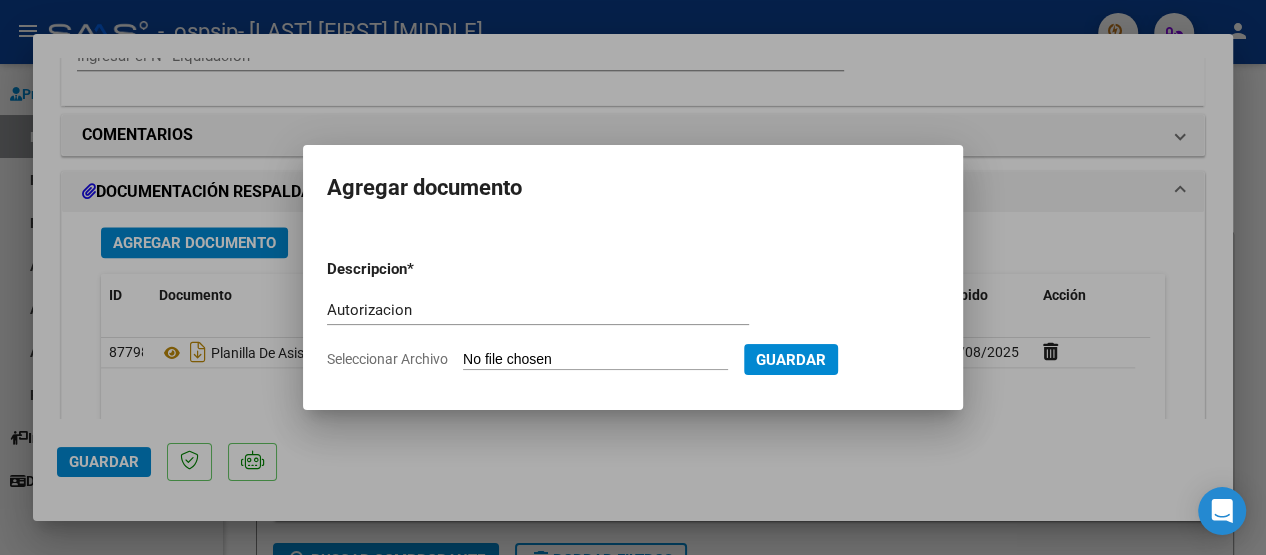 click on "Seleccionar Archivo" 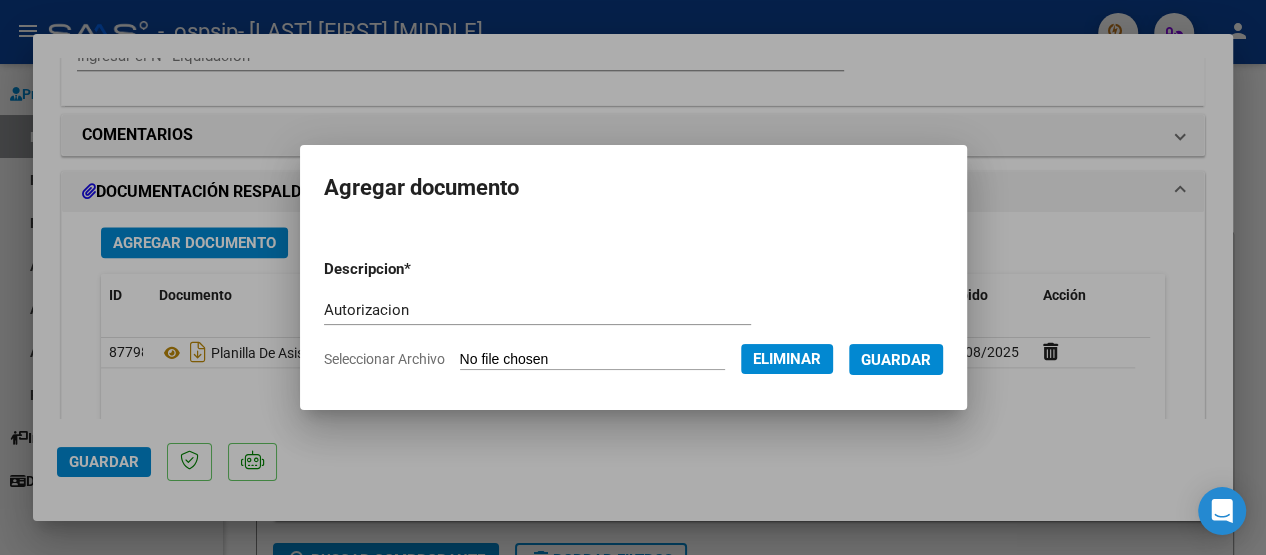 click on "Guardar" at bounding box center (896, 360) 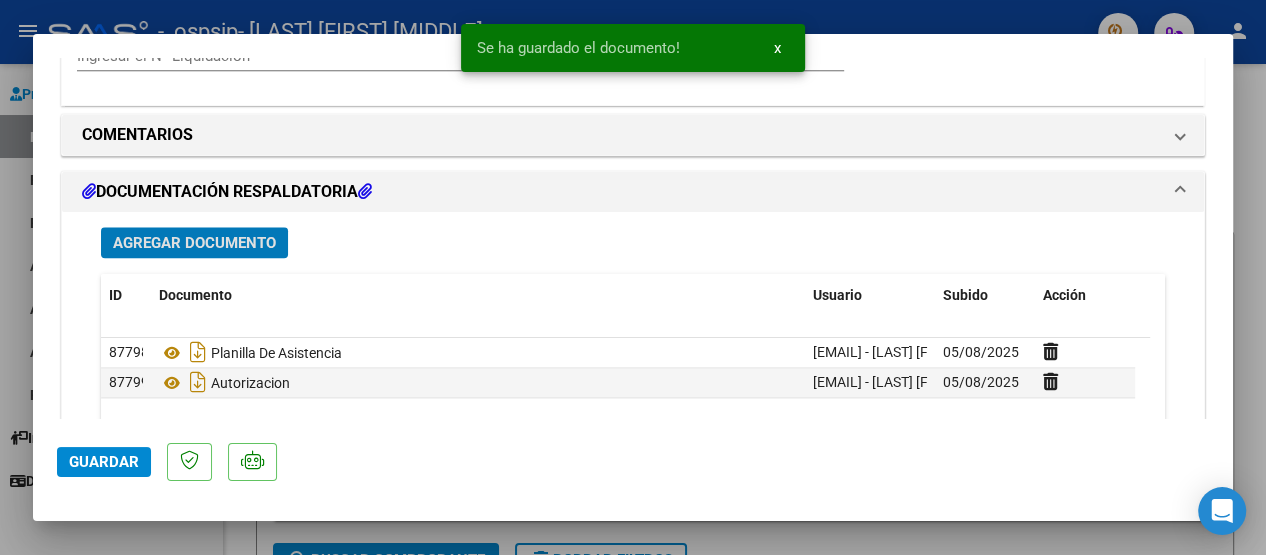 click on "Guardar" 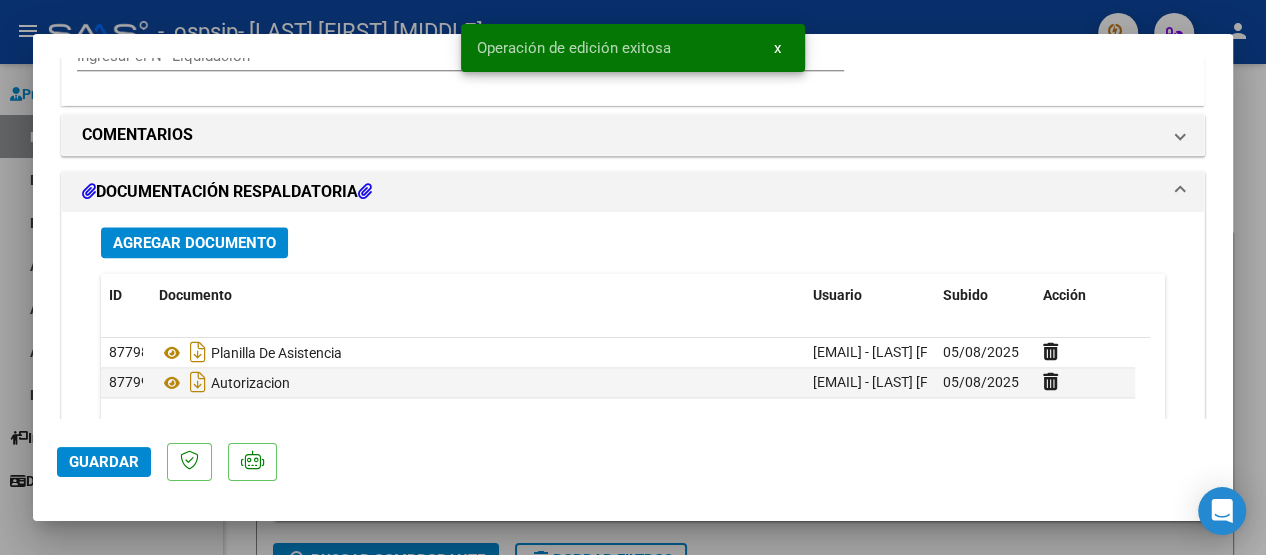 click at bounding box center [633, 277] 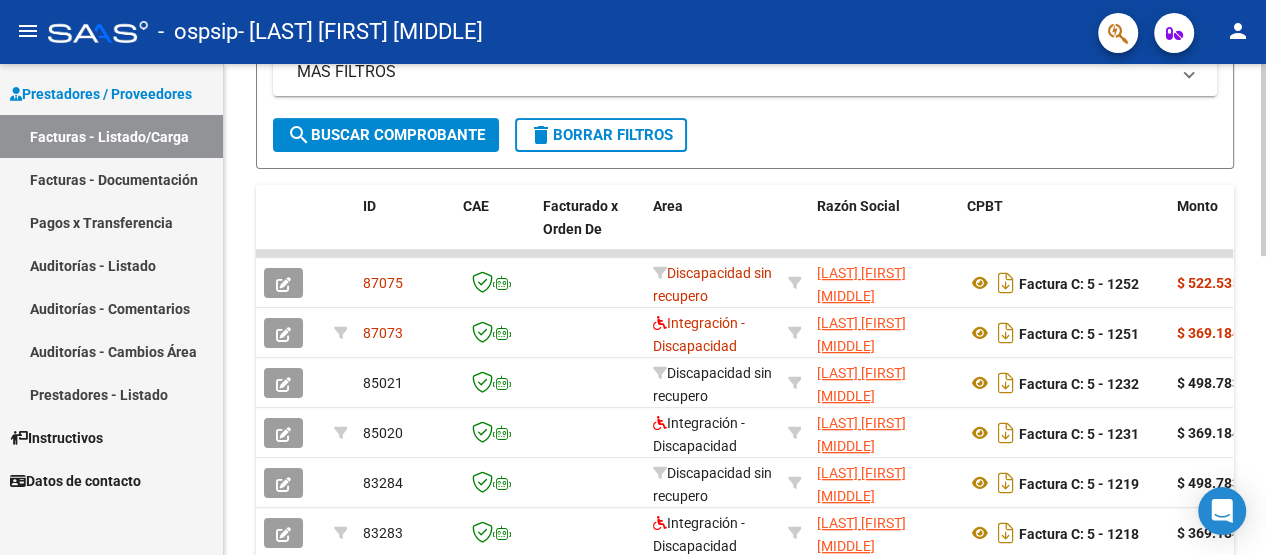 scroll, scrollTop: 436, scrollLeft: 0, axis: vertical 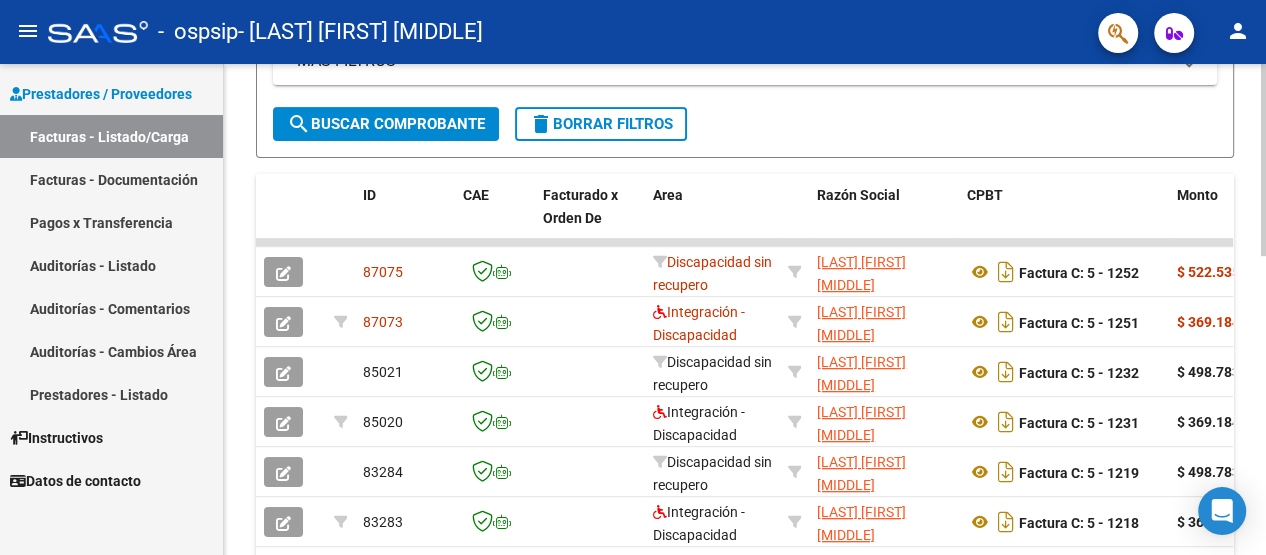 click 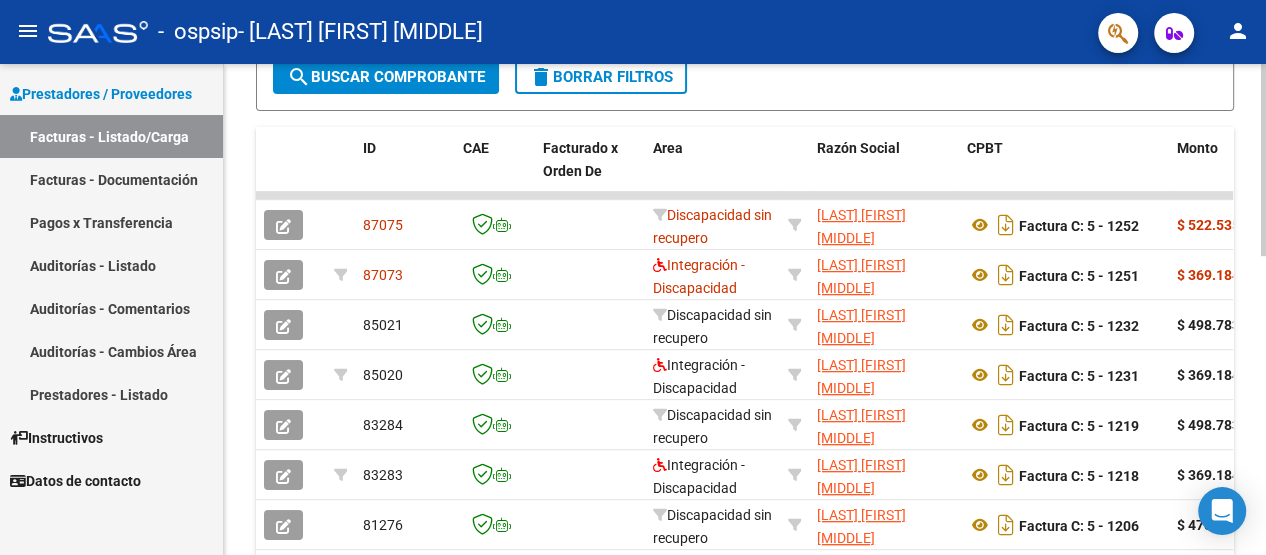 scroll, scrollTop: 495, scrollLeft: 0, axis: vertical 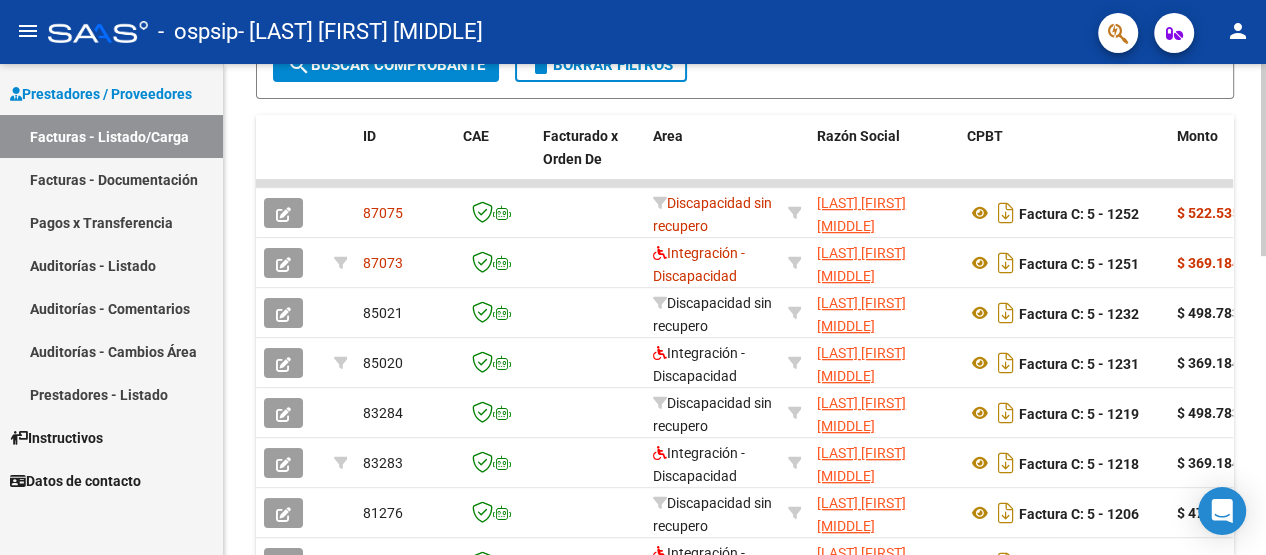 click 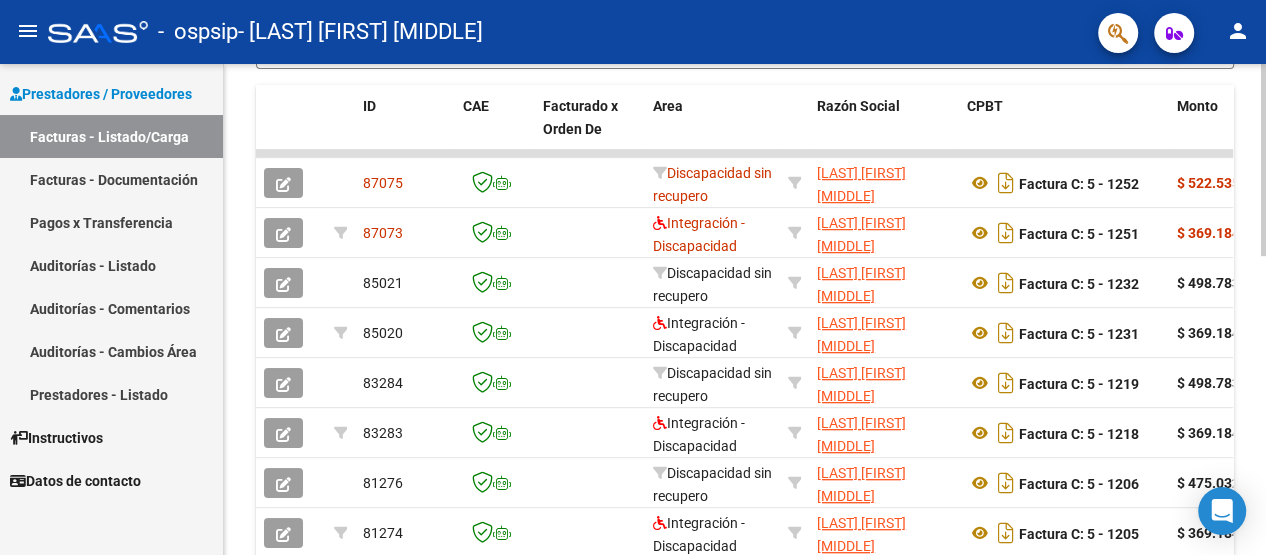 scroll, scrollTop: 571, scrollLeft: 0, axis: vertical 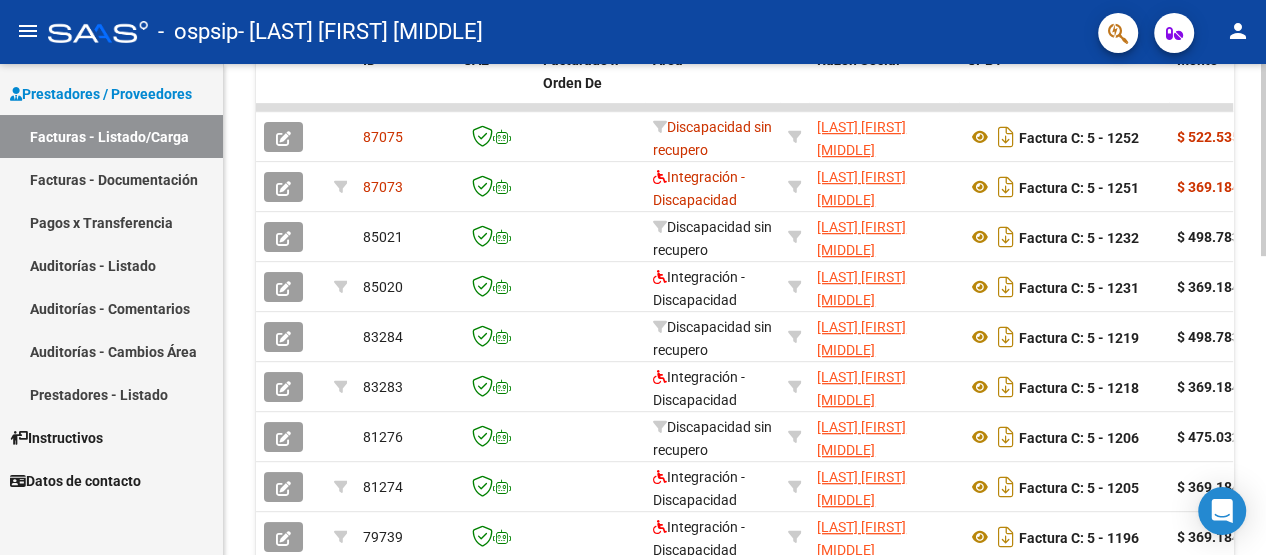 click 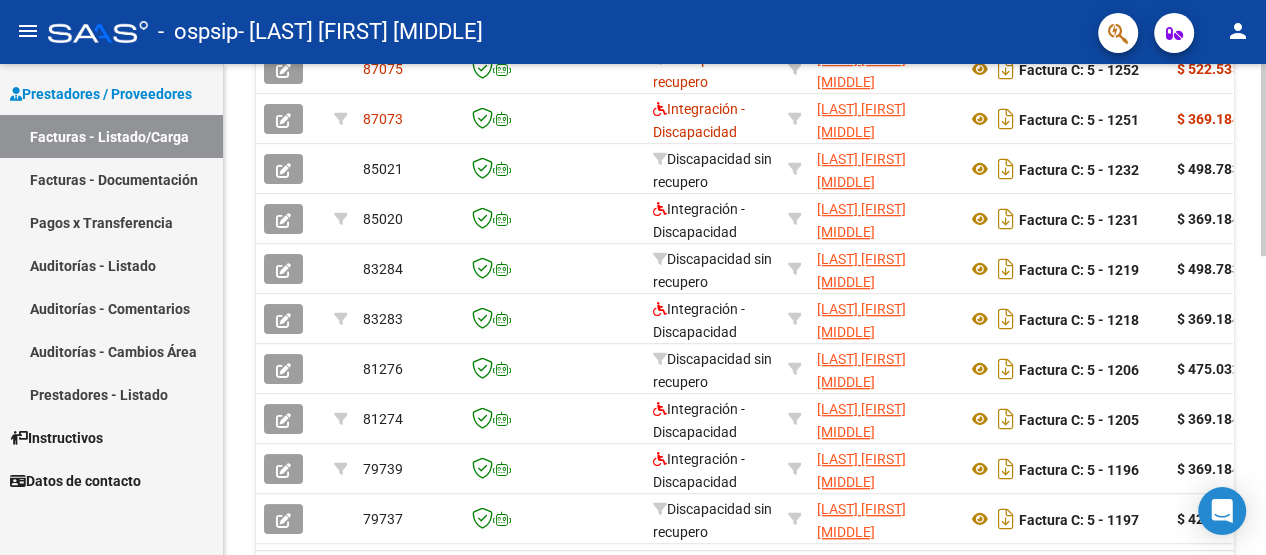 scroll, scrollTop: 644, scrollLeft: 0, axis: vertical 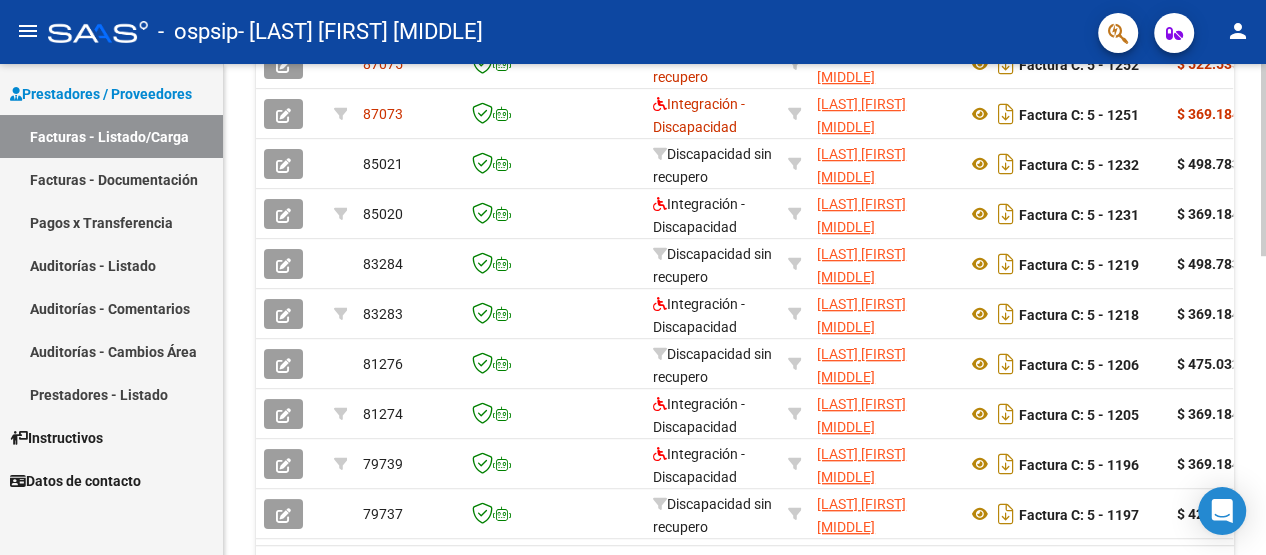 click 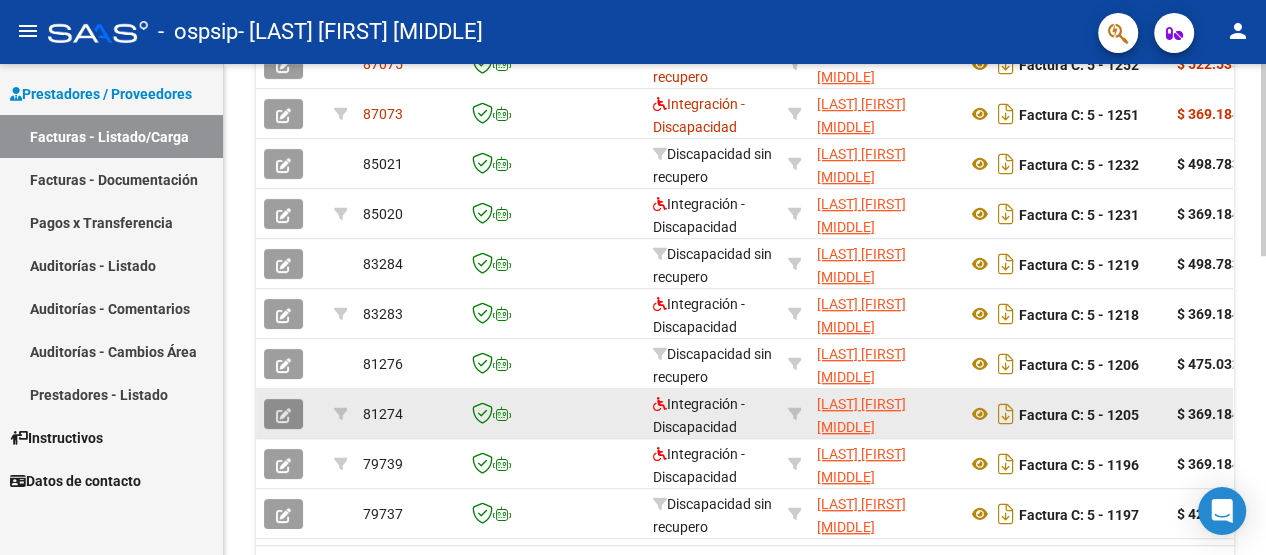 click 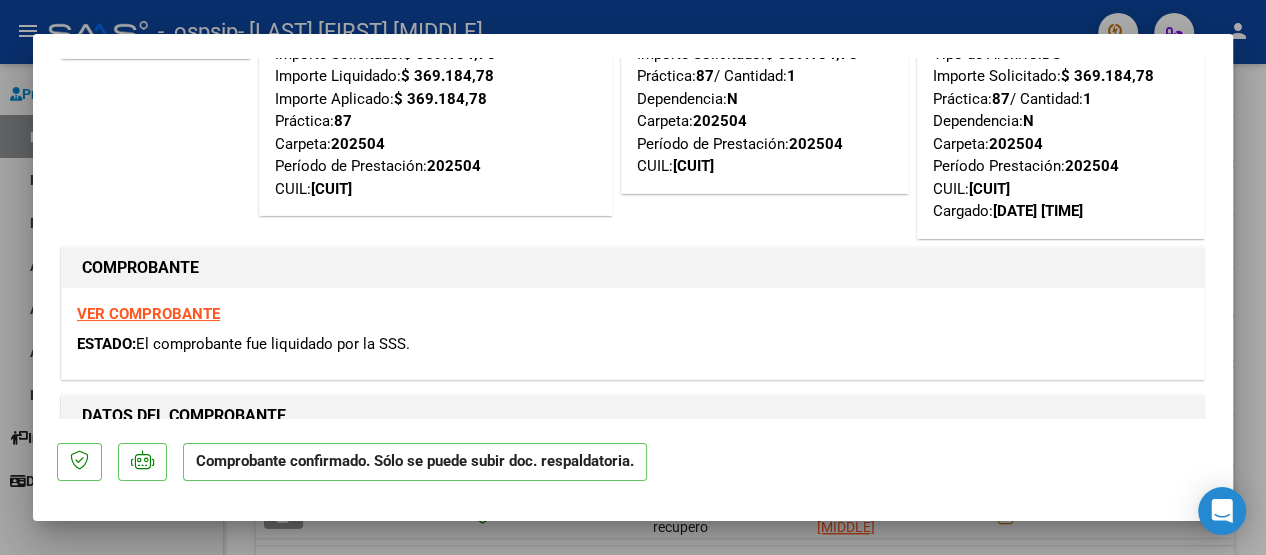 scroll, scrollTop: 160, scrollLeft: 0, axis: vertical 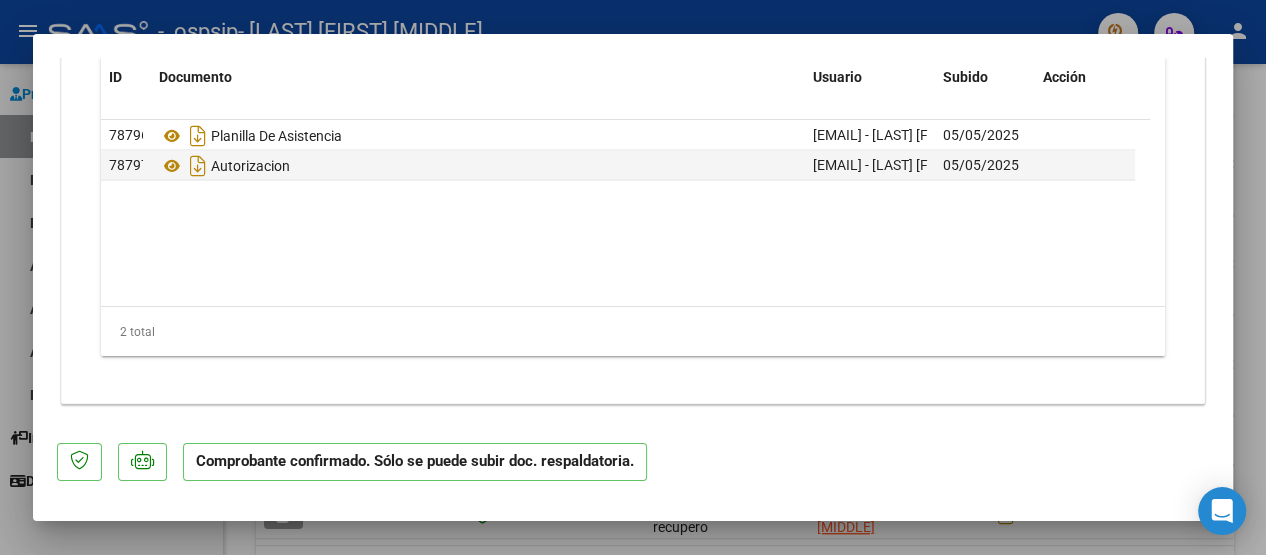 click at bounding box center [633, 277] 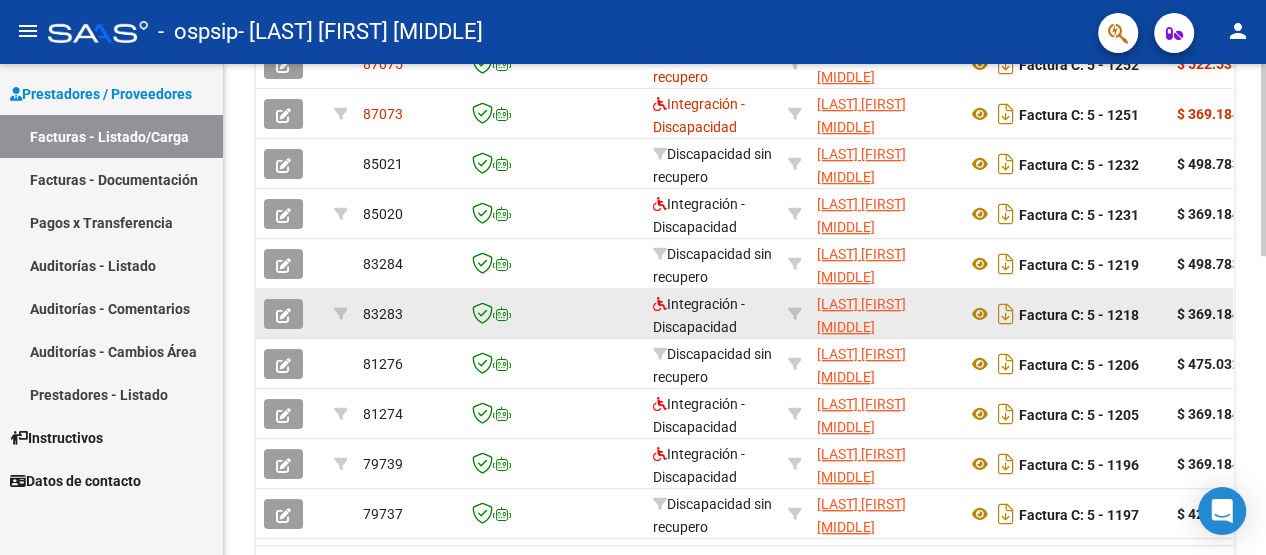 scroll, scrollTop: 644, scrollLeft: 0, axis: vertical 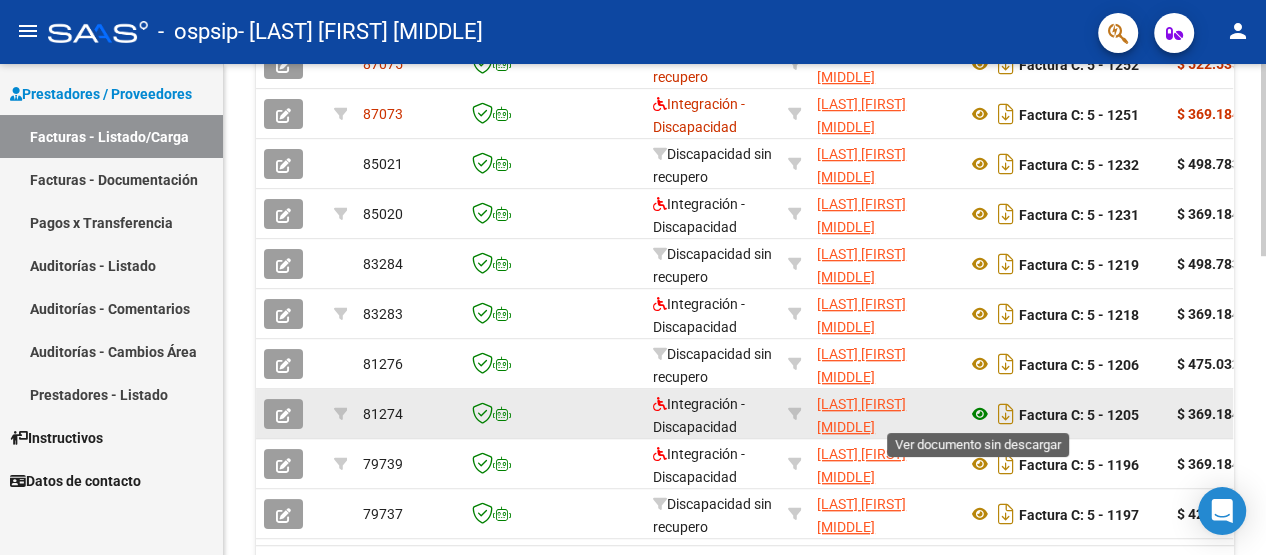 click 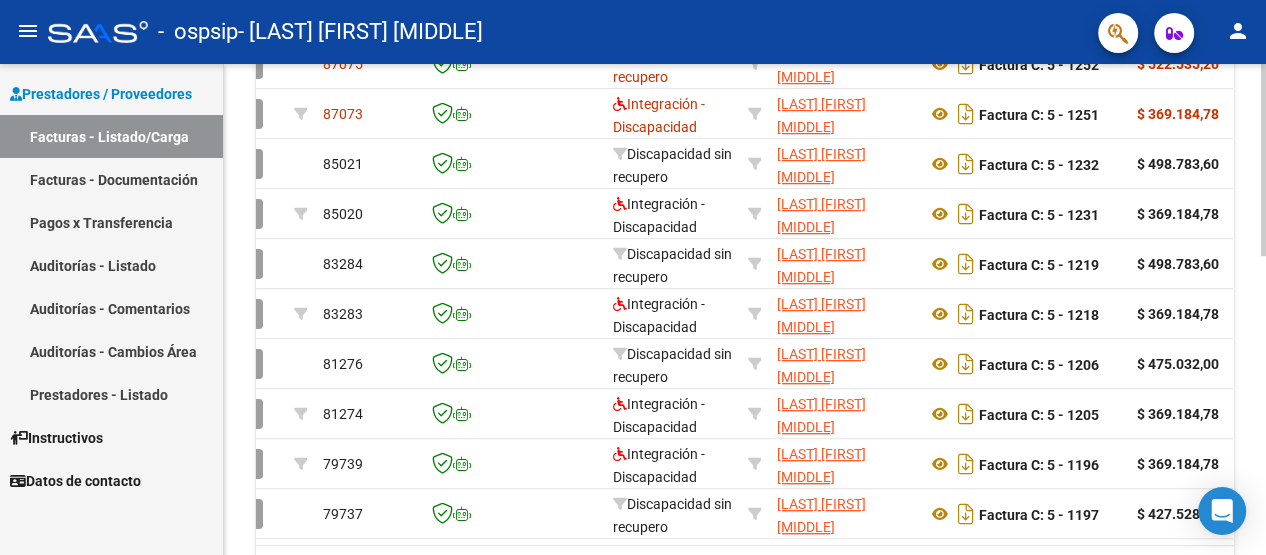 scroll, scrollTop: 0, scrollLeft: 120, axis: horizontal 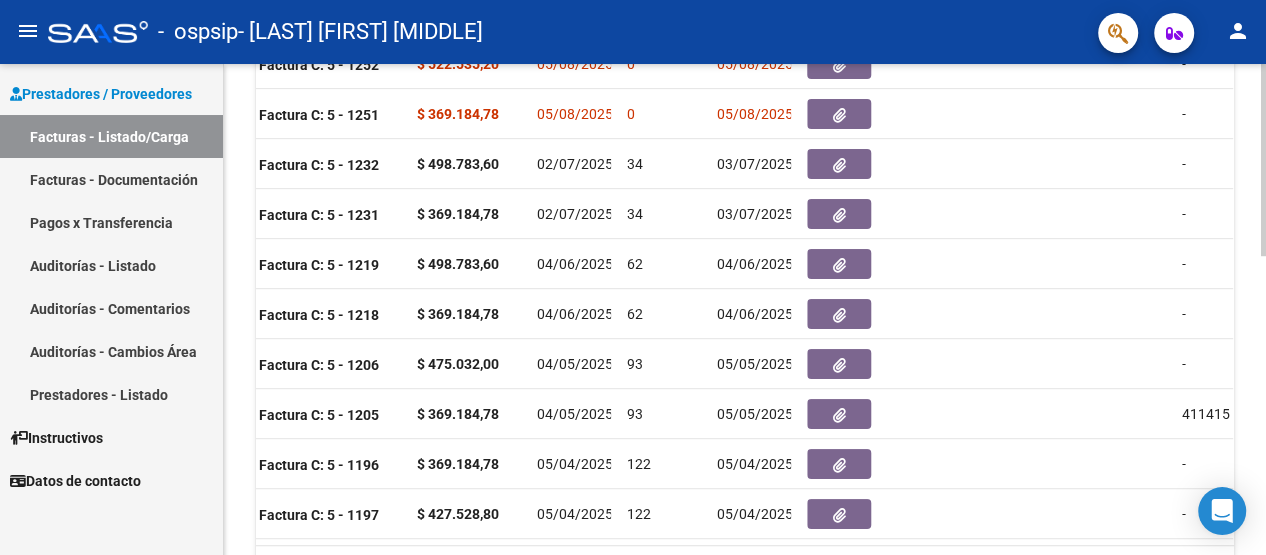 click on "87075  Discapacidad sin recupero [LAST] [FIRST]    [CUIT]   Factura C: 5 - 1252  $ 522.535,20 05/08/2025 0 05/08/2025  -     05/08/2025 05/08/2025 [LAST] [FIRST] - [EMAIL]
87073  Integración - Discapacidad [LAST] [FIRST]    [CUIT]   Factura C: 5 - 1251  $ 369.184,78 05/08/2025 0 05/08/2025  -      202507 1970 [LAST] [FIRST] [MIDDLE] [CUIT] 05/08/2025 05/08/2025 [LAST] [FIRST] - [EMAIL]
85021  Discapacidad sin recupero [LAST] [FIRST]    [CUIT]   Factura C: 5 - 1232  $ 498.783,60 02/07/2025 34 03/07/2025  -      DEBITO 16 Y 20 FERIADO   03/07/2025 07/07/2025 03/07/2025 [LAST] [FIRST] - [NAME] [EMAIL]
85020  Integración - Discapacidad [LAST] [FIRST]    [CUIT]   Factura C: 5 - 1231  $ 369.184,78 02/07/2025 34 03/07/2025  -     DS 202506 $ 369.184,78 $ 369.184,78  202506  1970 [LAST] [FIRST] [MIDDLE] 03/07/2025" 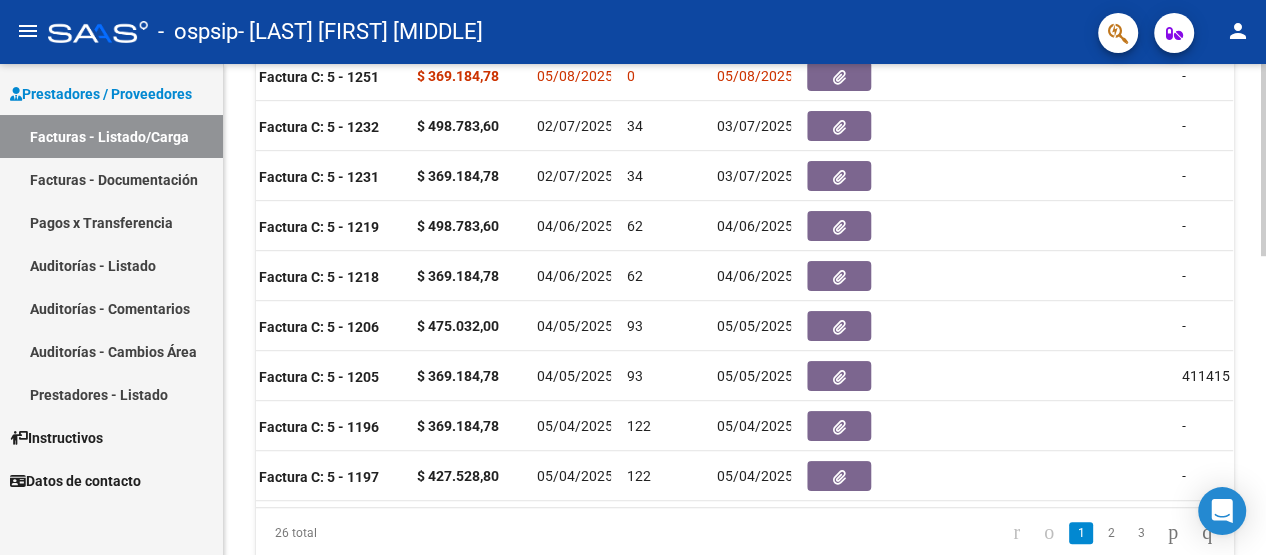 scroll, scrollTop: 685, scrollLeft: 0, axis: vertical 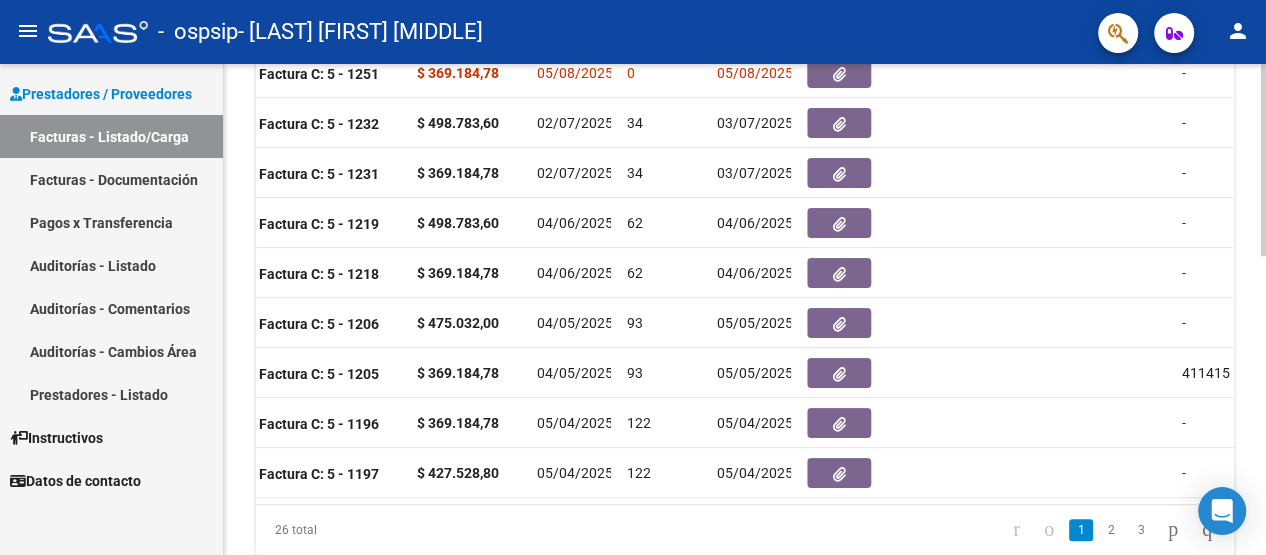 click 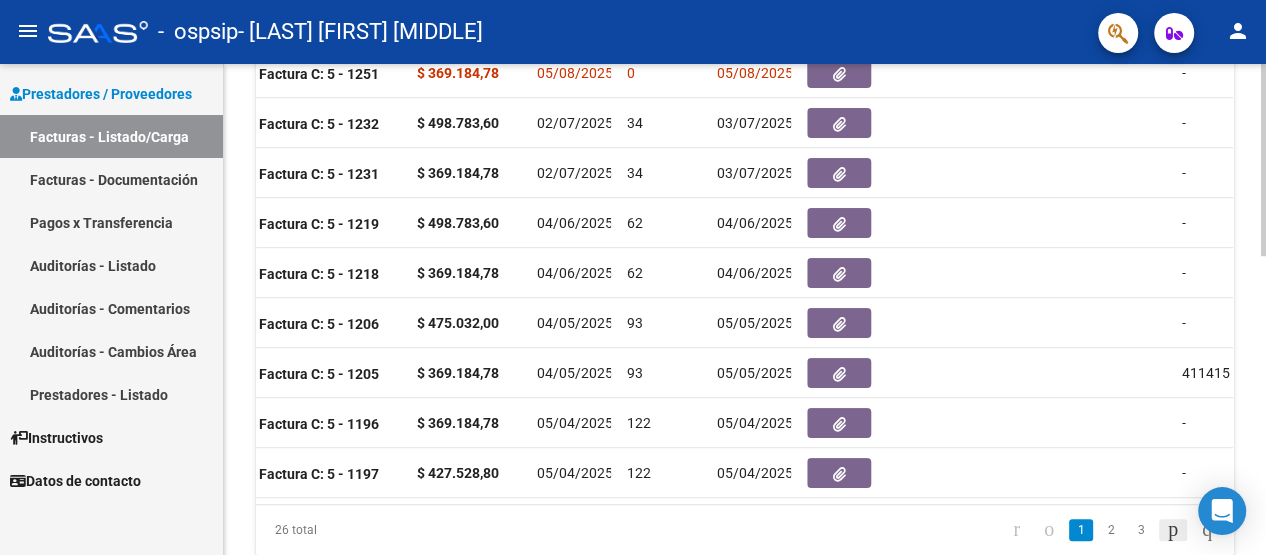 click 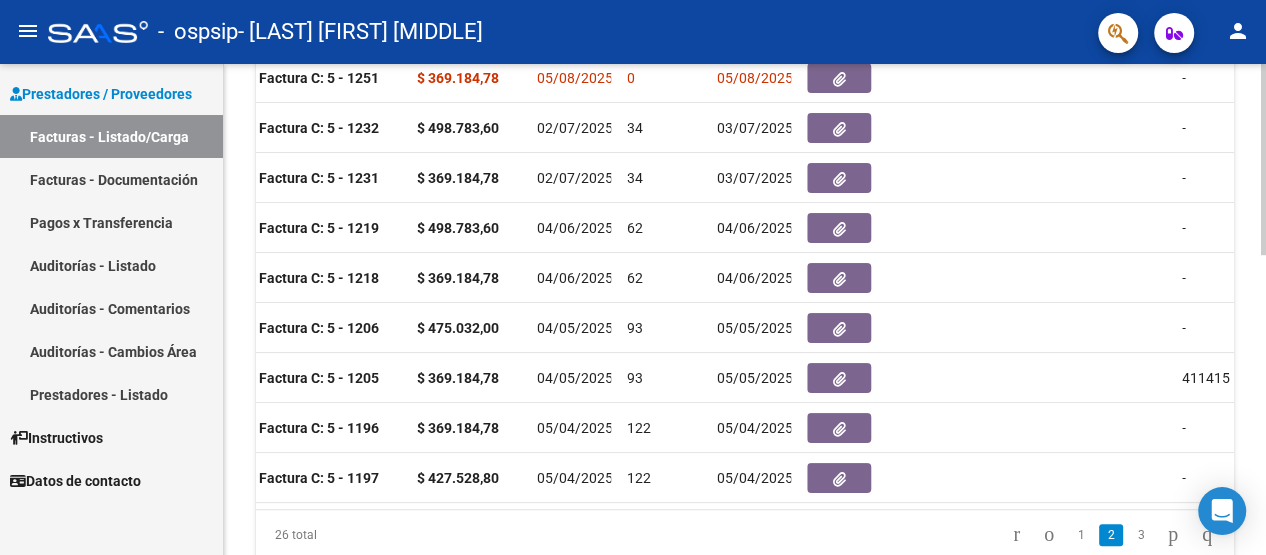 scroll, scrollTop: 689, scrollLeft: 0, axis: vertical 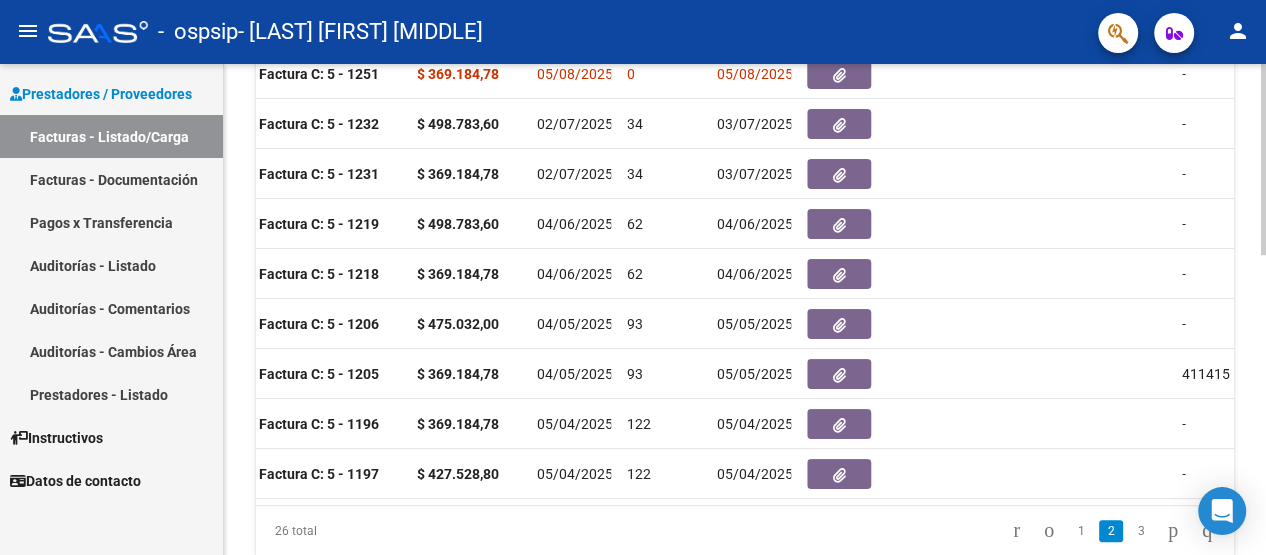 click on "26 total   1   2   3" 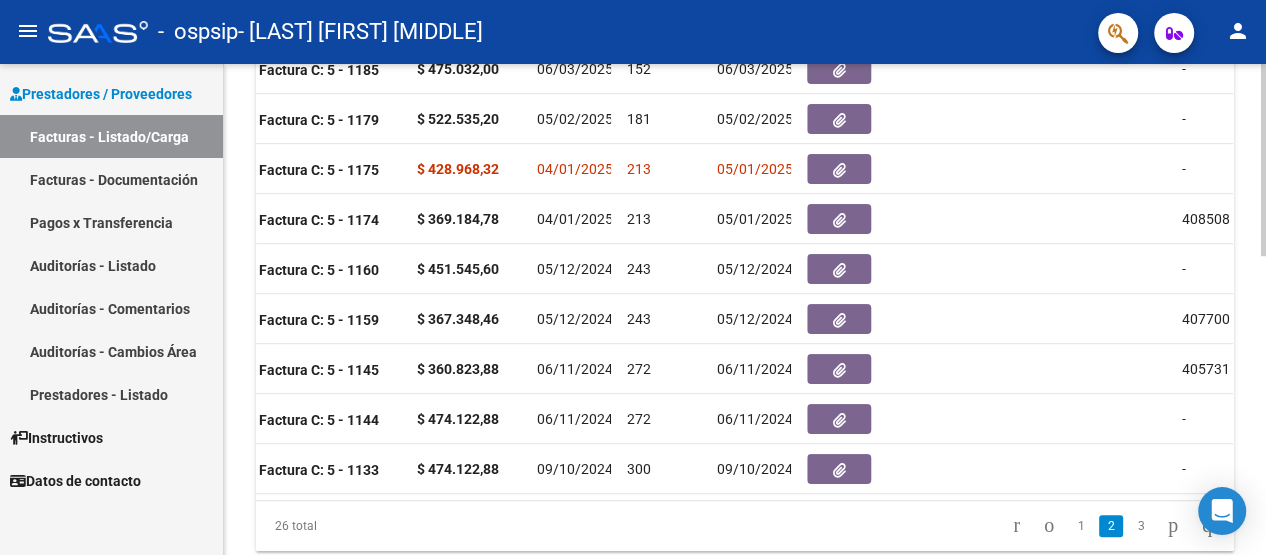 scroll, scrollTop: 685, scrollLeft: 0, axis: vertical 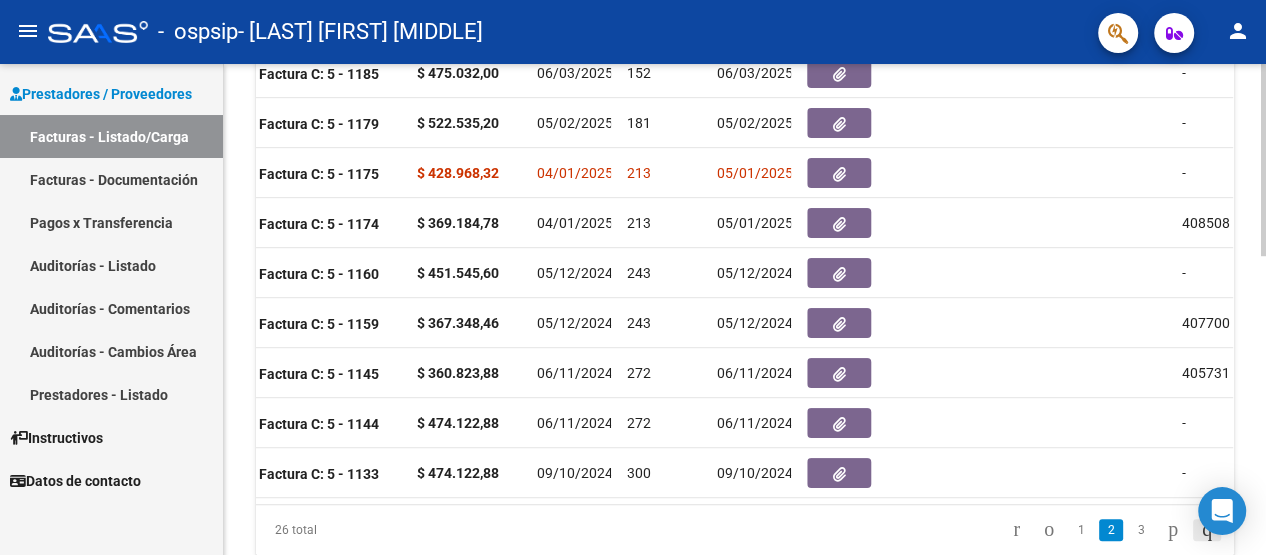 click 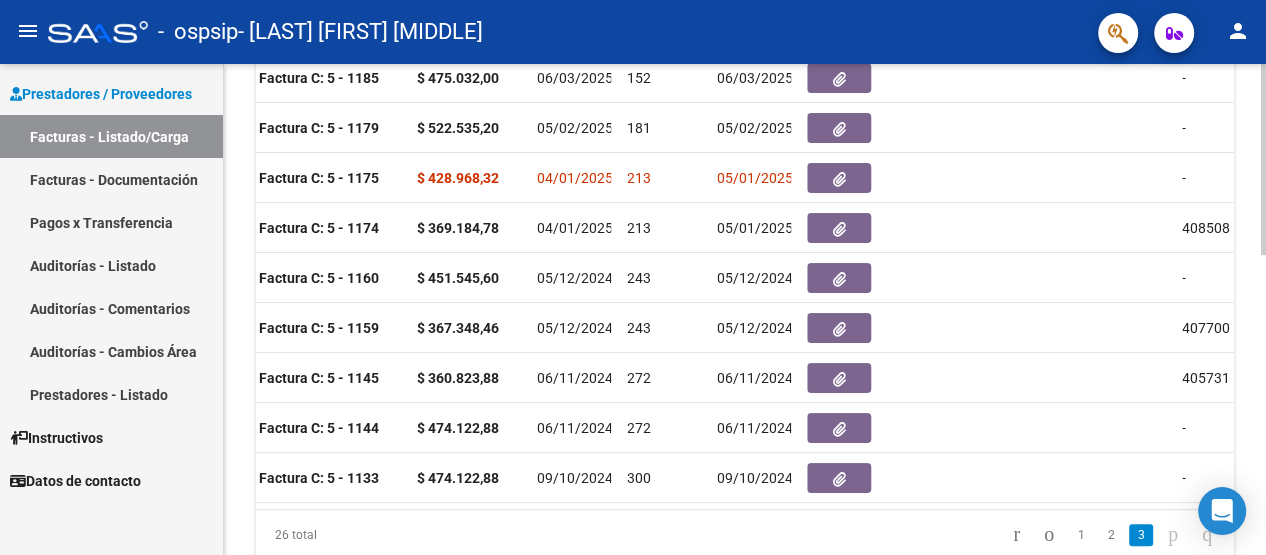 scroll, scrollTop: 689, scrollLeft: 0, axis: vertical 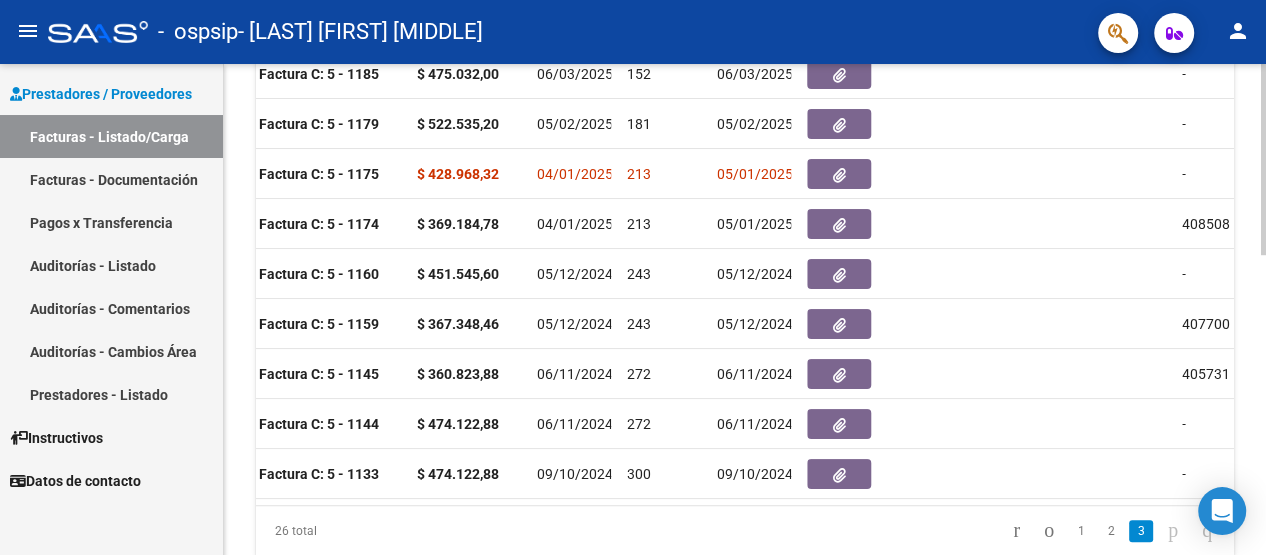 click on "26 total   1   2   3" 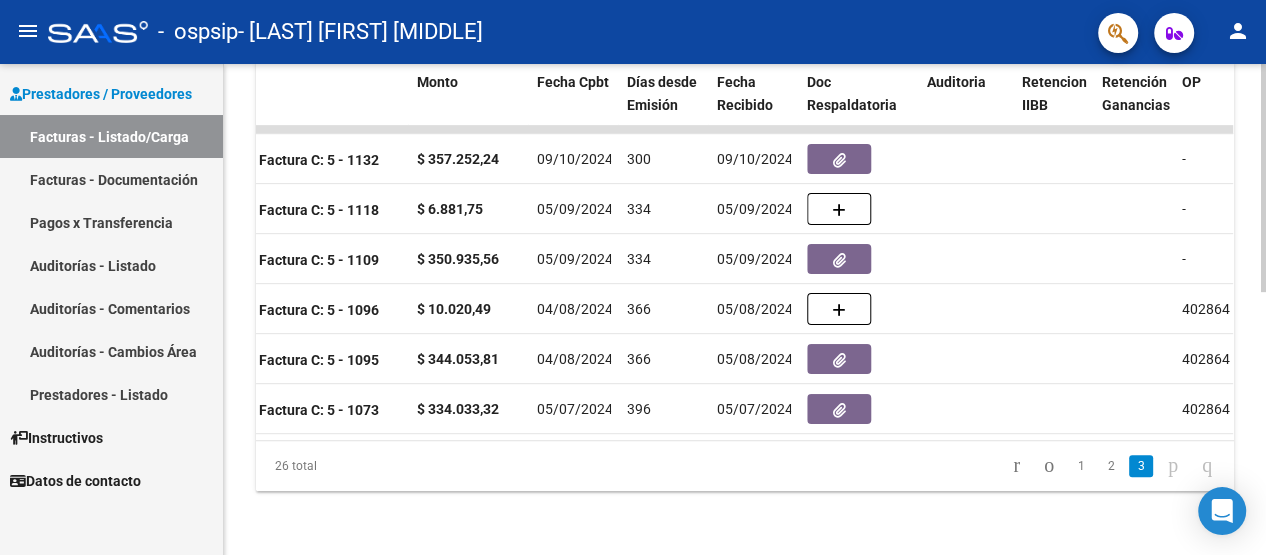 scroll, scrollTop: 564, scrollLeft: 0, axis: vertical 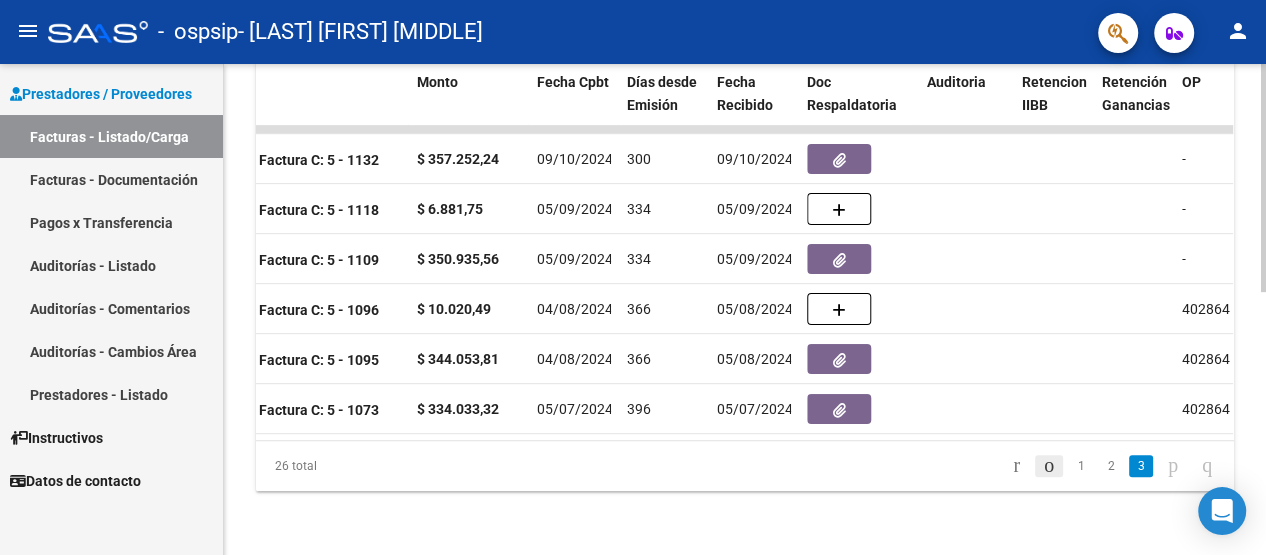 click 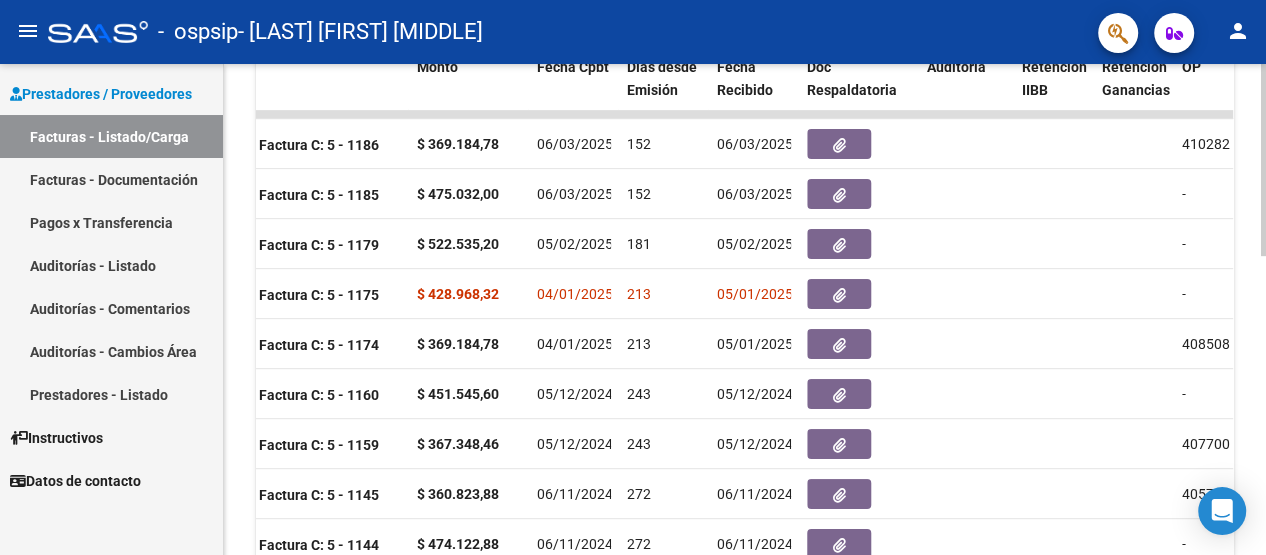 scroll, scrollTop: 0, scrollLeft: 0, axis: both 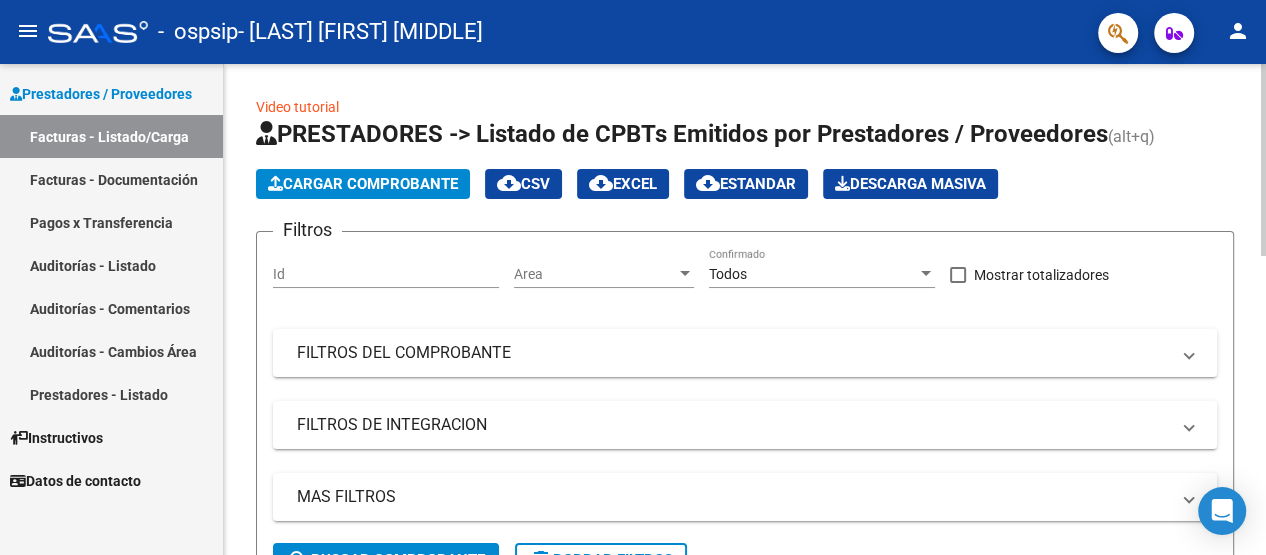 click on "Video tutorial   PRESTADORES -> Listado de CPBTs Emitidos por Prestadores / Proveedores (alt+q)   Cargar Comprobante
cloud_download  CSV  cloud_download  EXCEL  cloud_download  Estandar   Descarga Masiva
Filtros Id Area Area Todos Confirmado   Mostrar totalizadores   FILTROS DEL COMPROBANTE  Comprobante Tipo Comprobante Tipo Start date – End date Fec. Comprobante Desde / Hasta Días Emisión Desde(cant. días) Días Emisión Hasta(cant. días) CUIT / Razón Social Pto. Venta Nro. Comprobante Código SSS CAE Válido CAE Válido Todos Cargado Módulo Hosp. Todos Tiene facturacion Apócrifa Hospital Refes  FILTROS DE INTEGRACION  Período De Prestación Campos del Archivo de Rendición Devuelto x SSS (dr_envio) Todos Rendido x SSS (dr_envio) Tipo de Registro Tipo de Registro Período Presentación Período Presentación Campos del Legajo Asociado (preaprobación) Afiliado Legajo (cuil/nombre) Todos Solo facturas preaprobadas  MAS FILTROS  Todos Con Doc. Respaldatoria Todos Con Trazabilidad Todos – –" 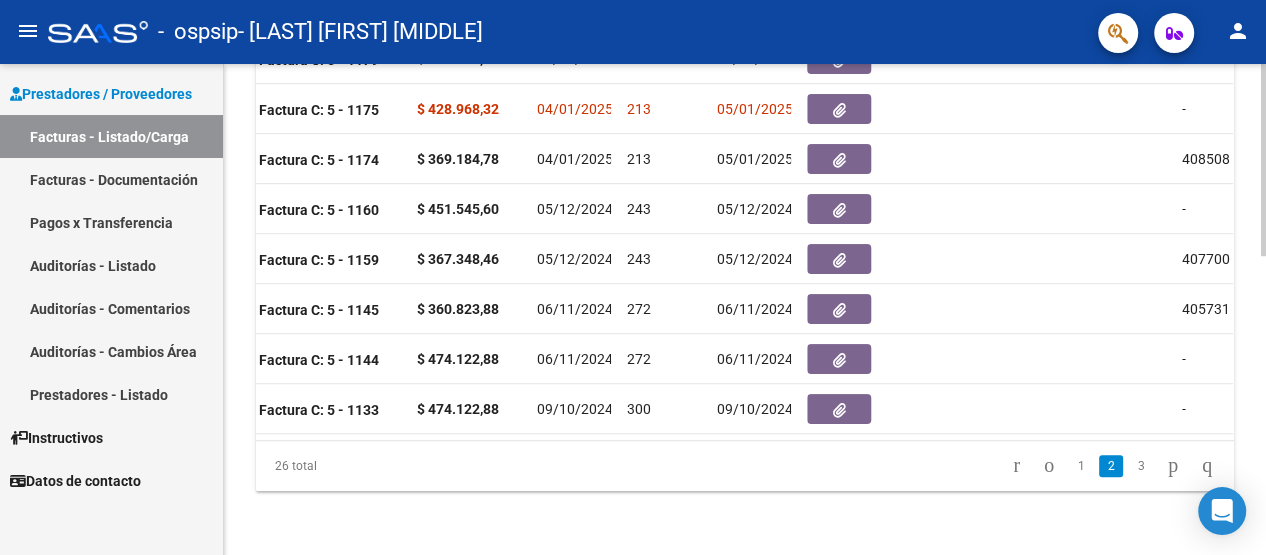 scroll, scrollTop: 752, scrollLeft: 0, axis: vertical 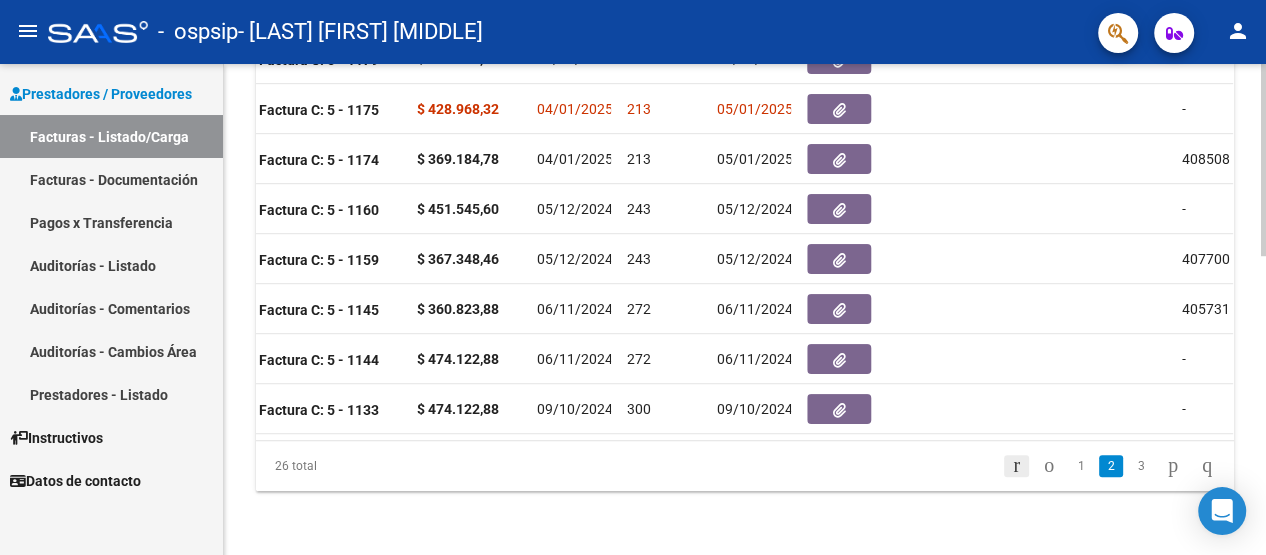click 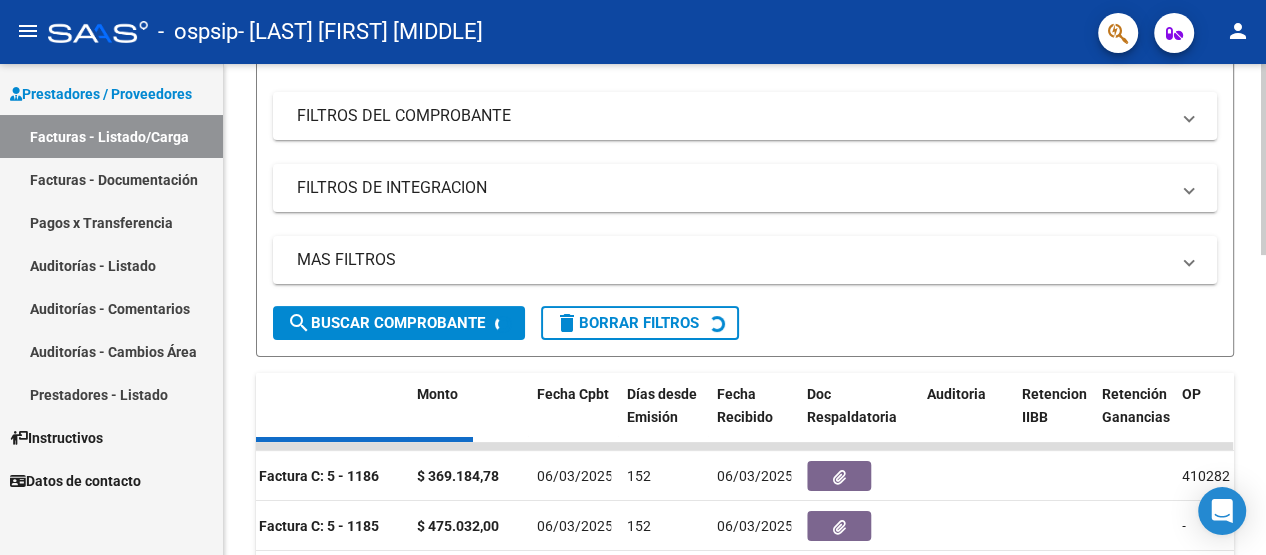 scroll, scrollTop: 285, scrollLeft: 0, axis: vertical 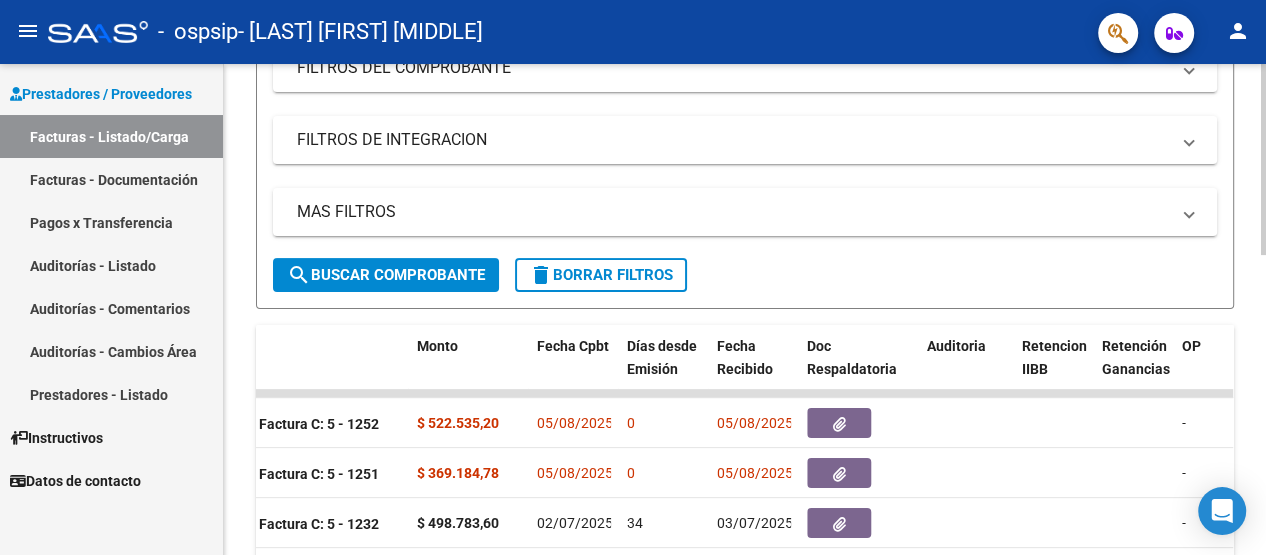 click 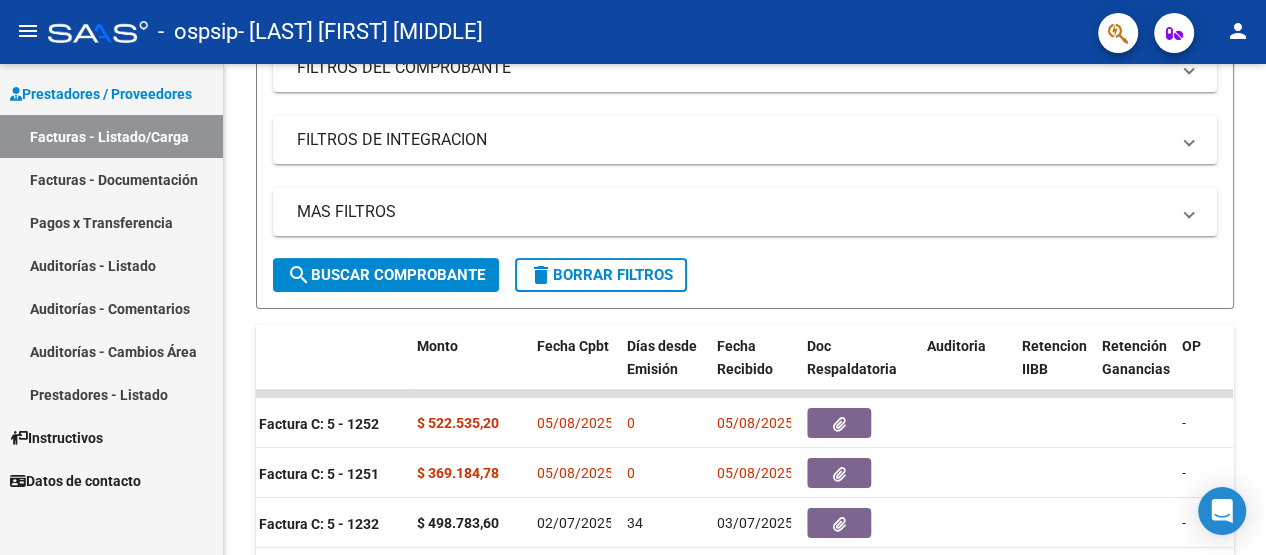 click on "Pagos x Transferencia" at bounding box center (111, 222) 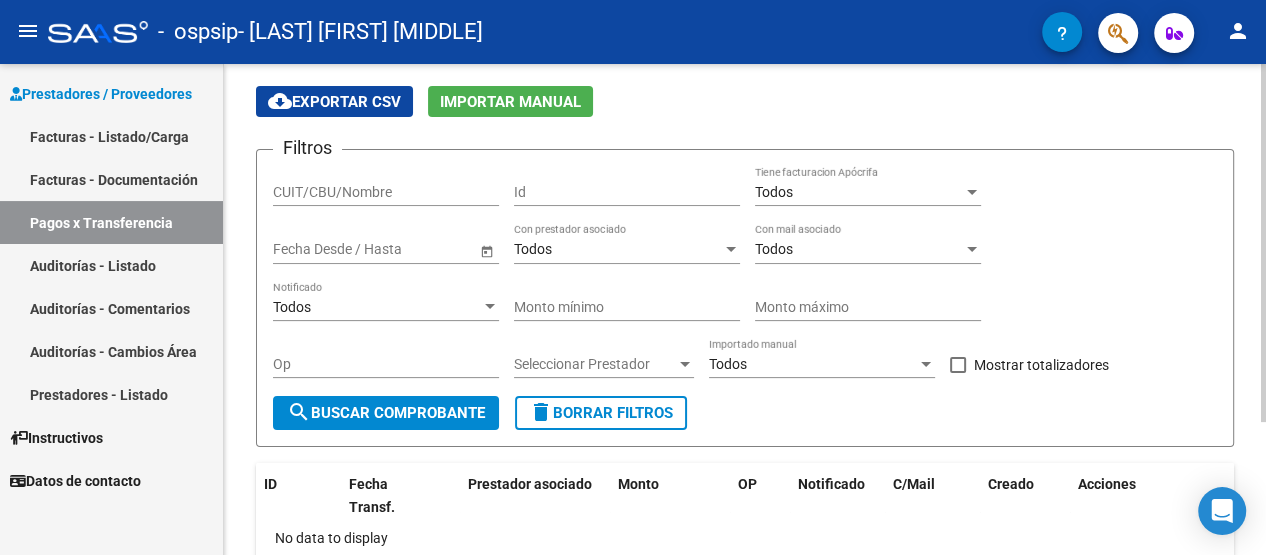 scroll, scrollTop: 52, scrollLeft: 0, axis: vertical 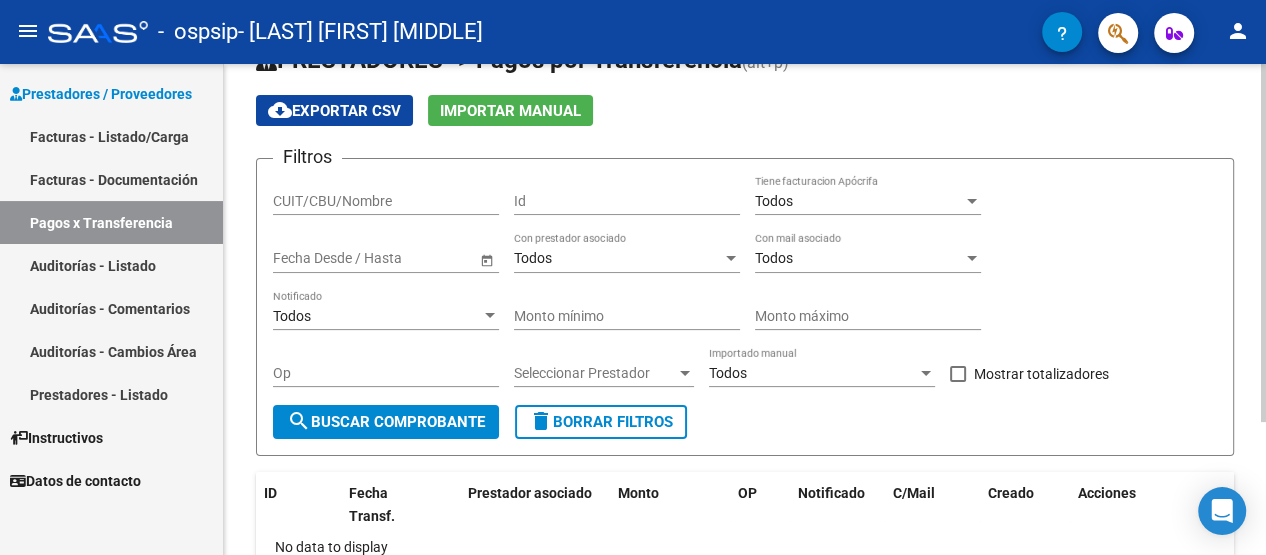 click on "PRESTADORES -> Pagos por Transferencia (alt+p) cloud_download  Exportar CSV   Importar Manual Filtros CUIT/CBU/Nombre Id Todos Tiene facturacion Apócrifa Start date – End date Fecha Desde / Hasta Todos Con prestador asociado Todos Con mail asociado Todos Notificado Monto mínimo Monto máximo Op Seleccionar Prestador Seleccionar Prestador Todos Importado manual    Mostrar totalizadores  search  Buscar Comprobante  delete  Borrar Filtros  ID Fecha Transf. Prestador asociado Monto OP Notificado C/Mail Creado Acciones No data to display  0 total   1" 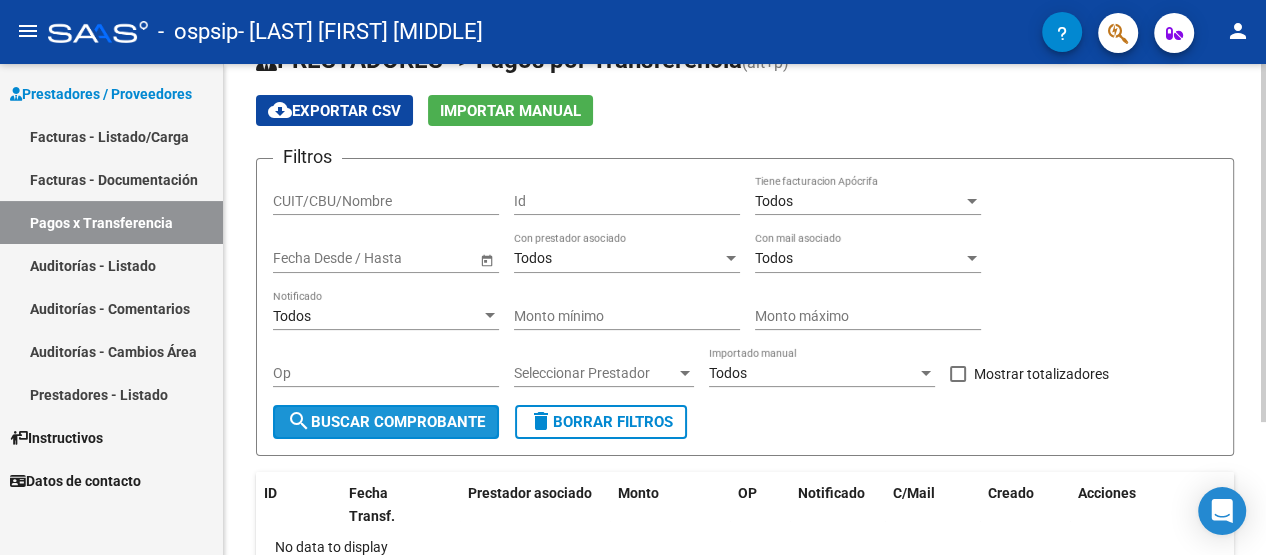 click on "search  Buscar Comprobante" 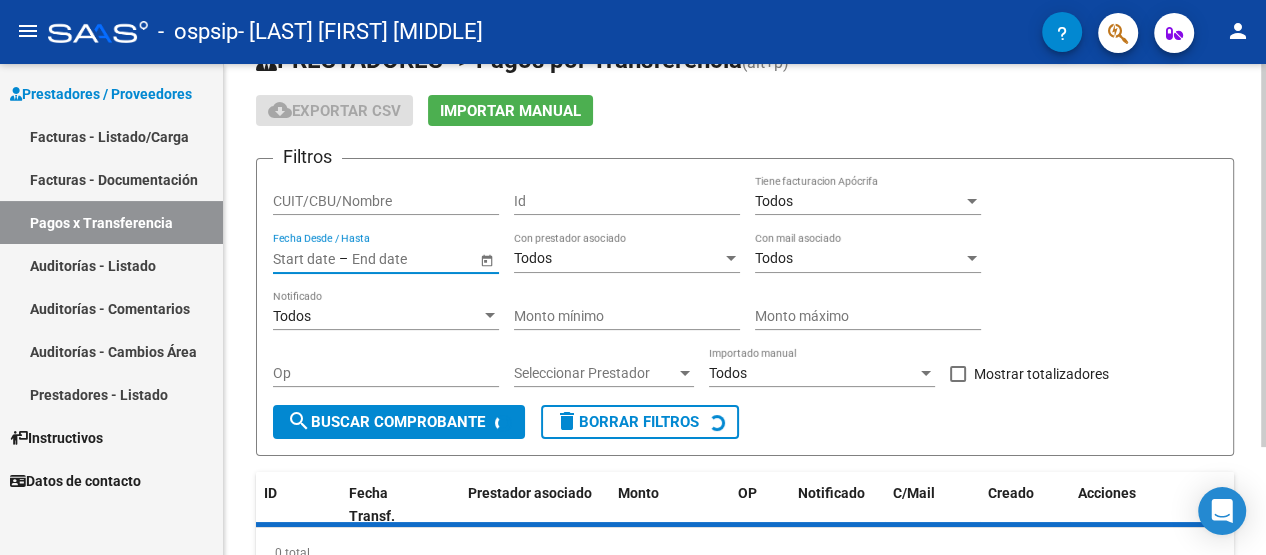click at bounding box center (304, 258) 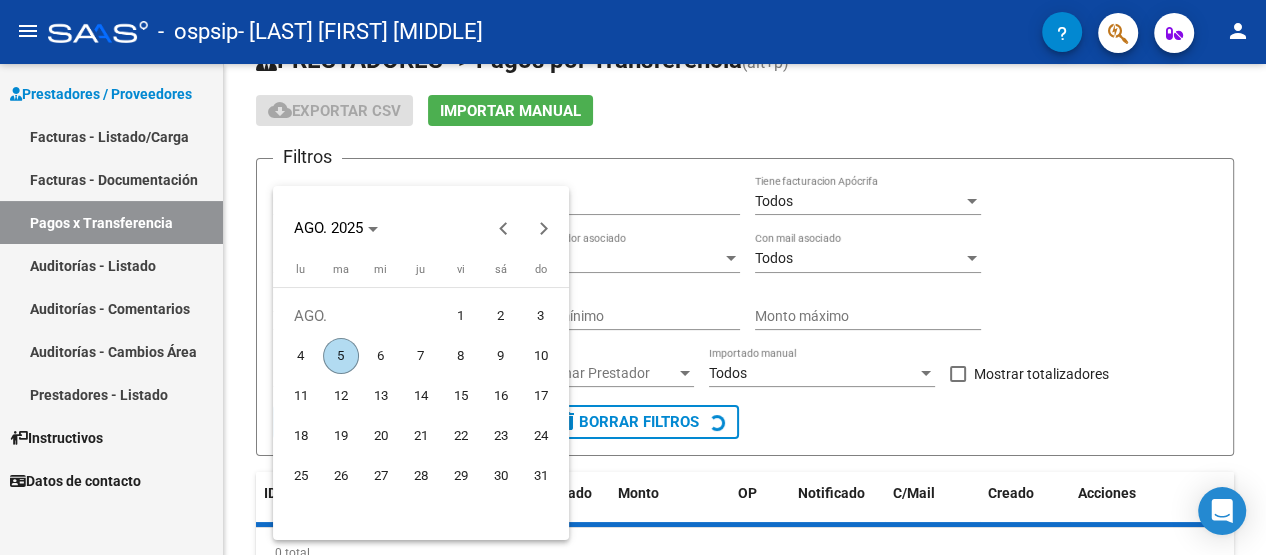 click at bounding box center (633, 277) 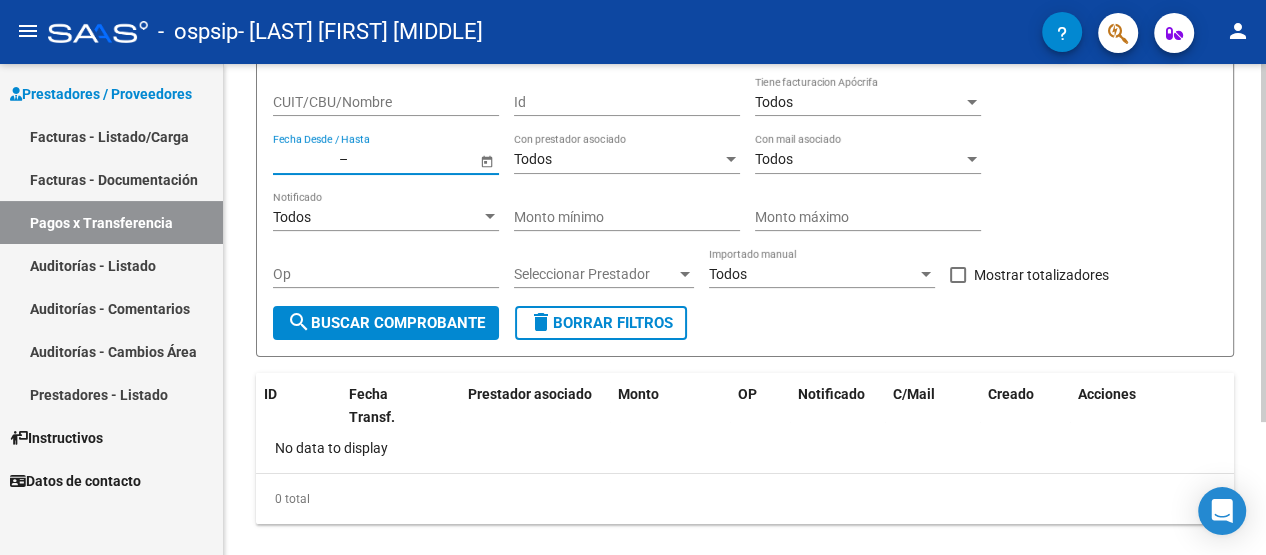 scroll, scrollTop: 183, scrollLeft: 0, axis: vertical 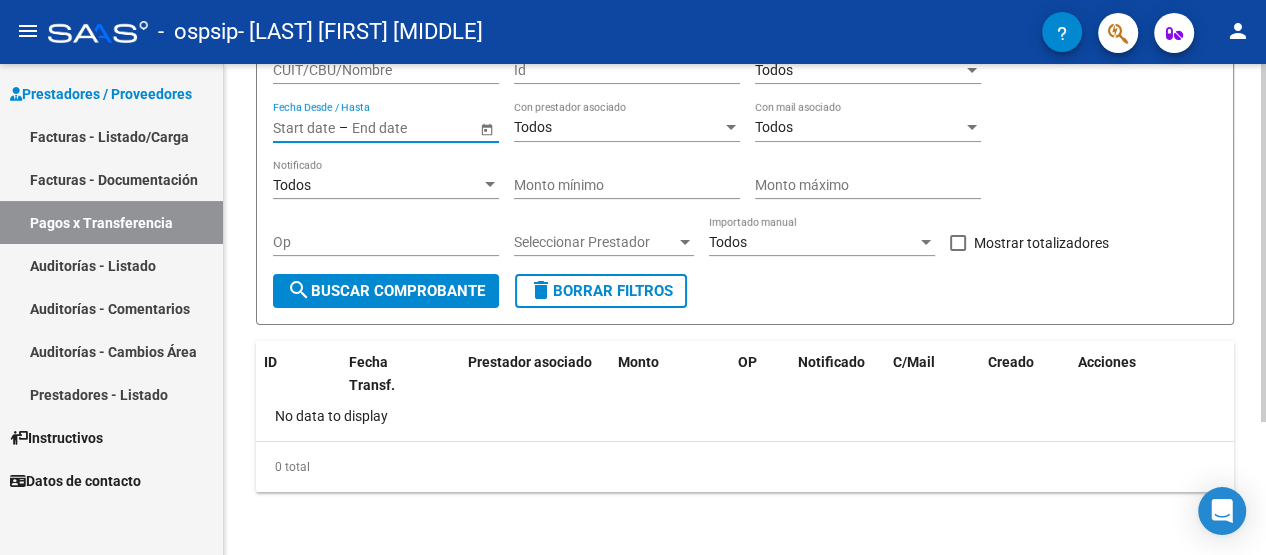 click 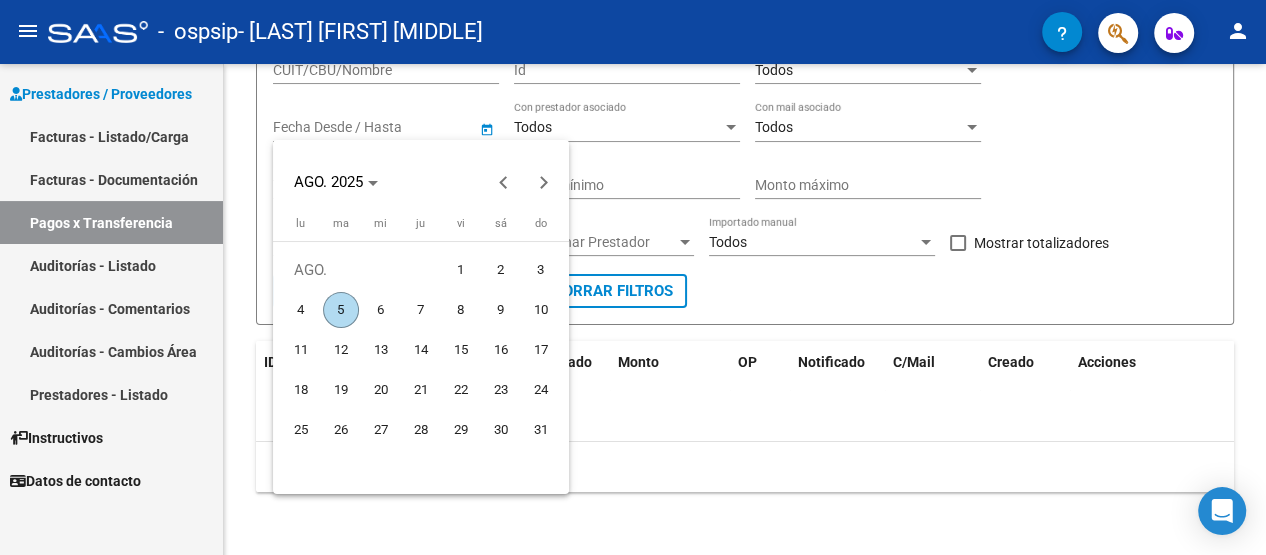 click on "1" at bounding box center (461, 270) 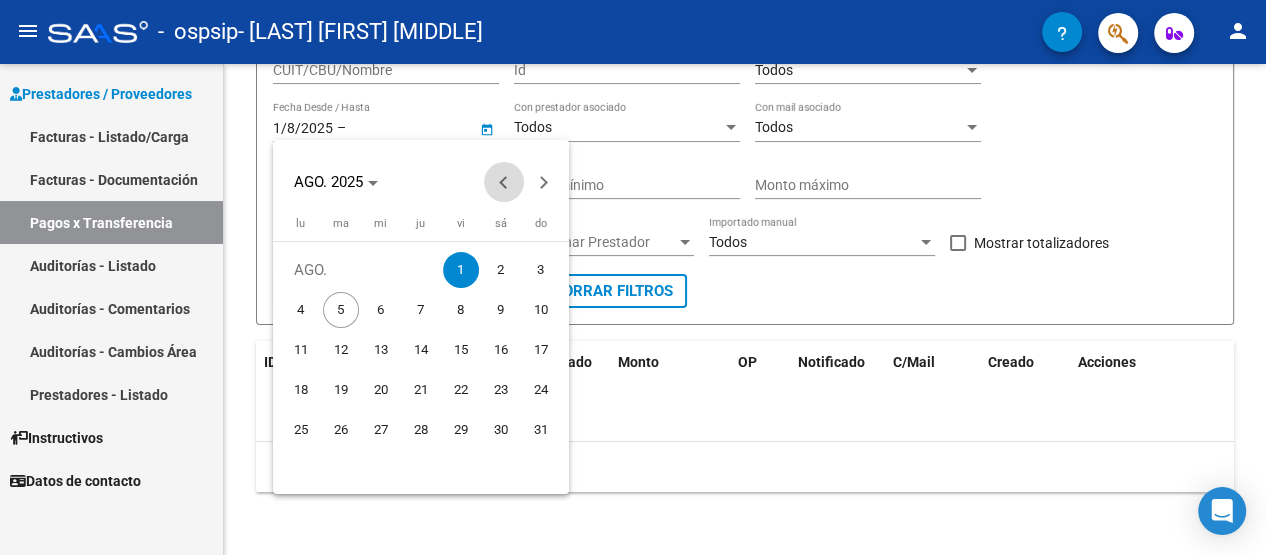 click at bounding box center [504, 182] 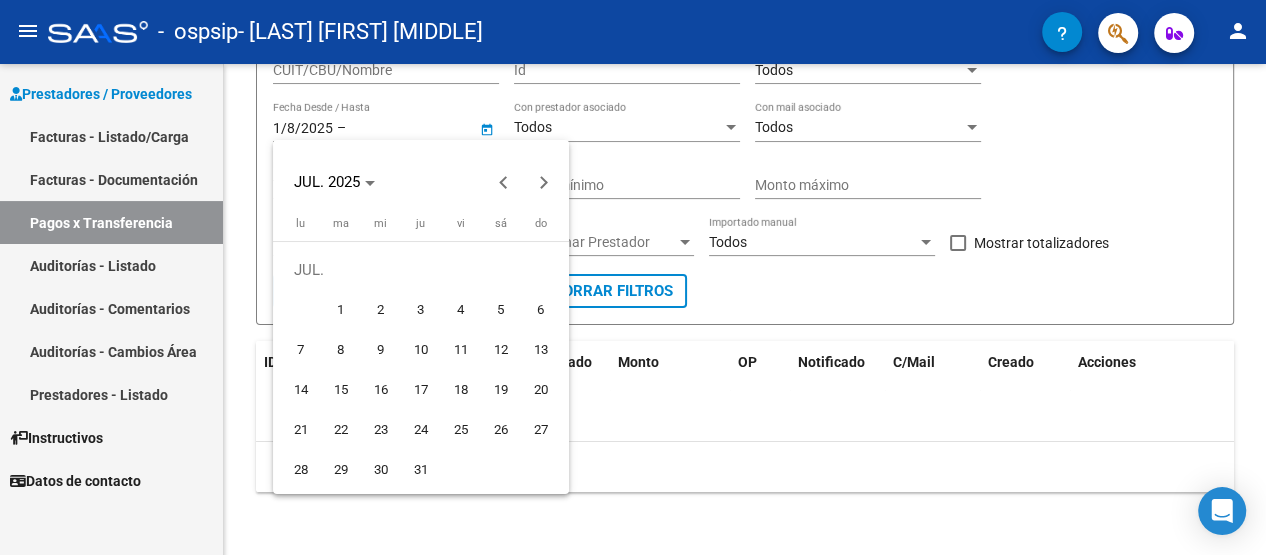 click on "1" at bounding box center (341, 310) 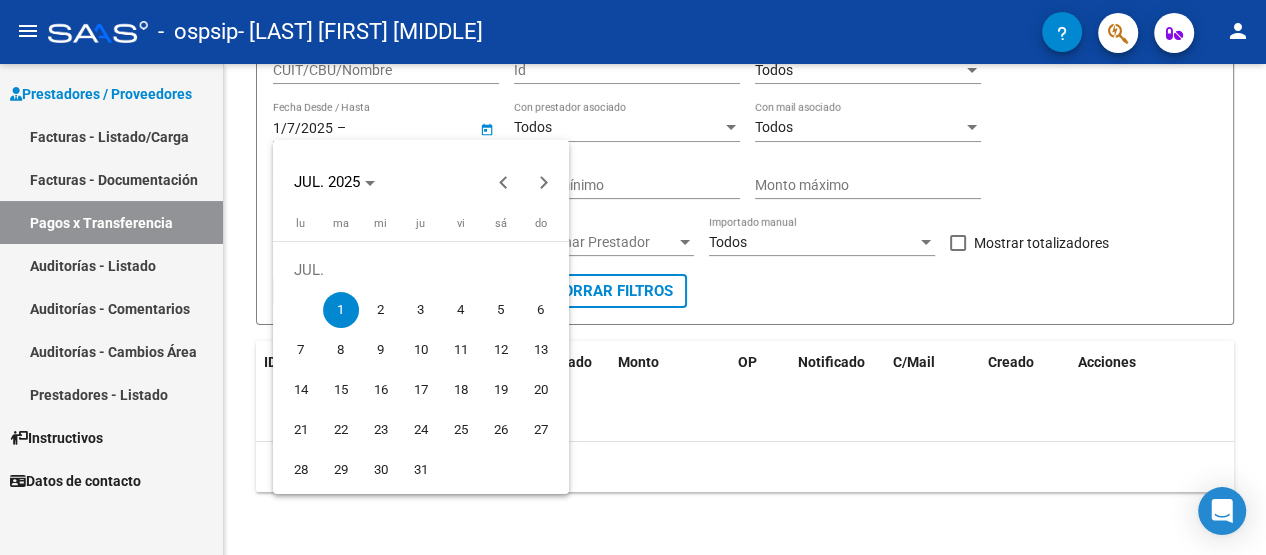 click at bounding box center [633, 277] 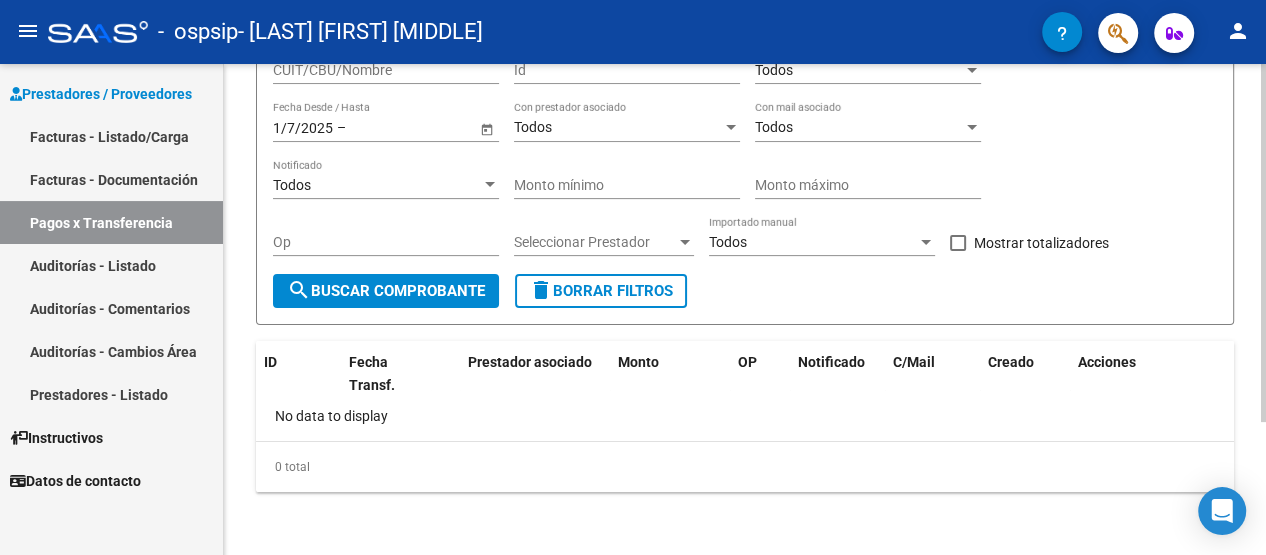 click 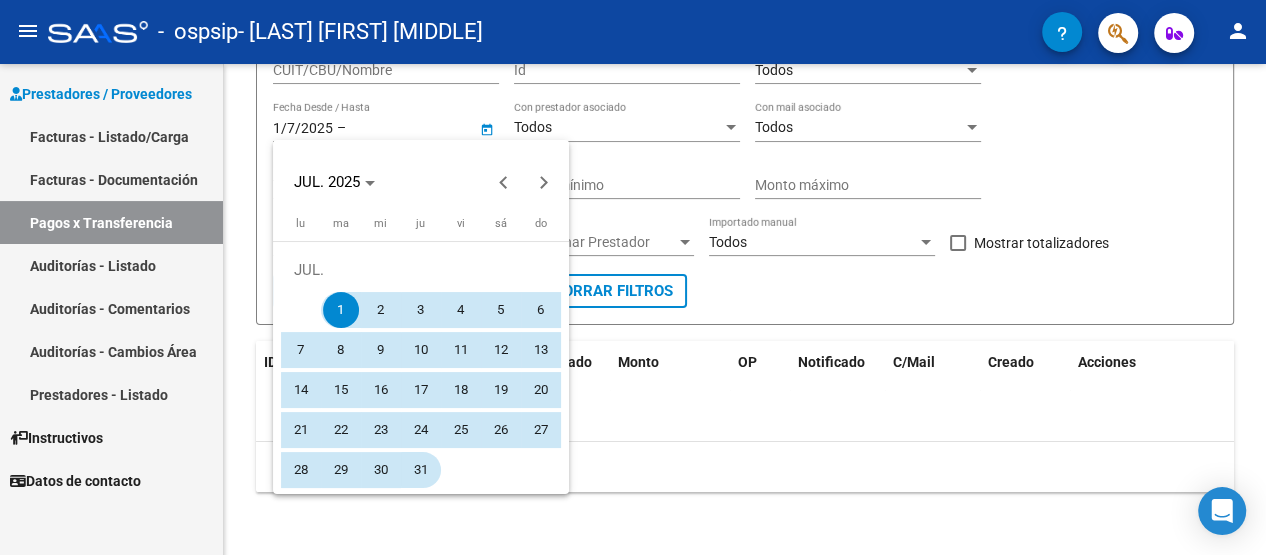 click on "31" at bounding box center (421, 470) 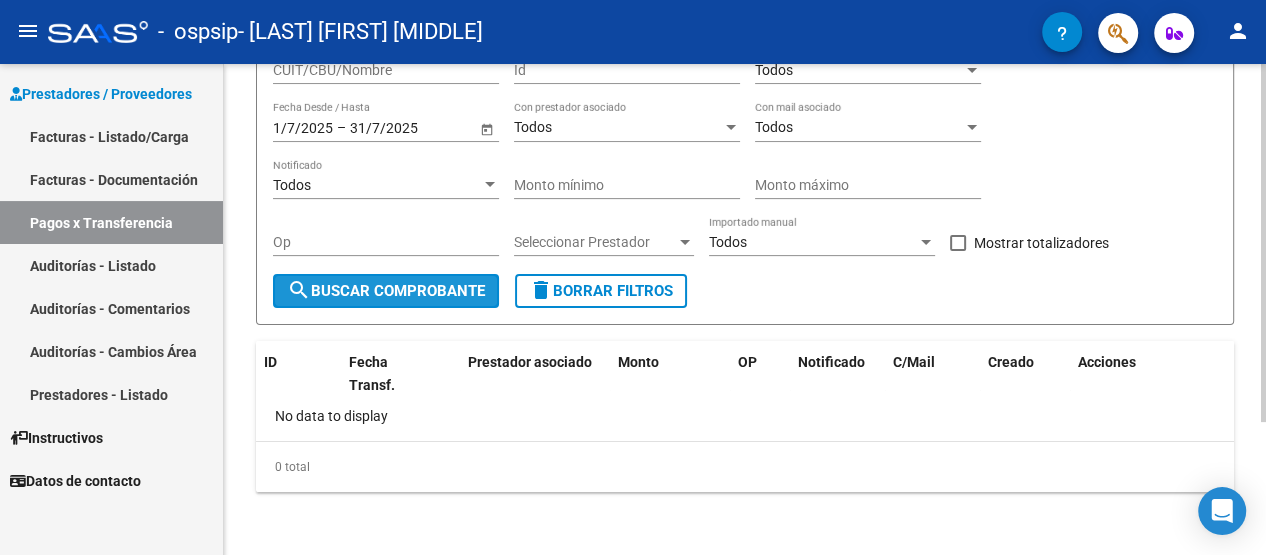 click on "search  Buscar Comprobante" 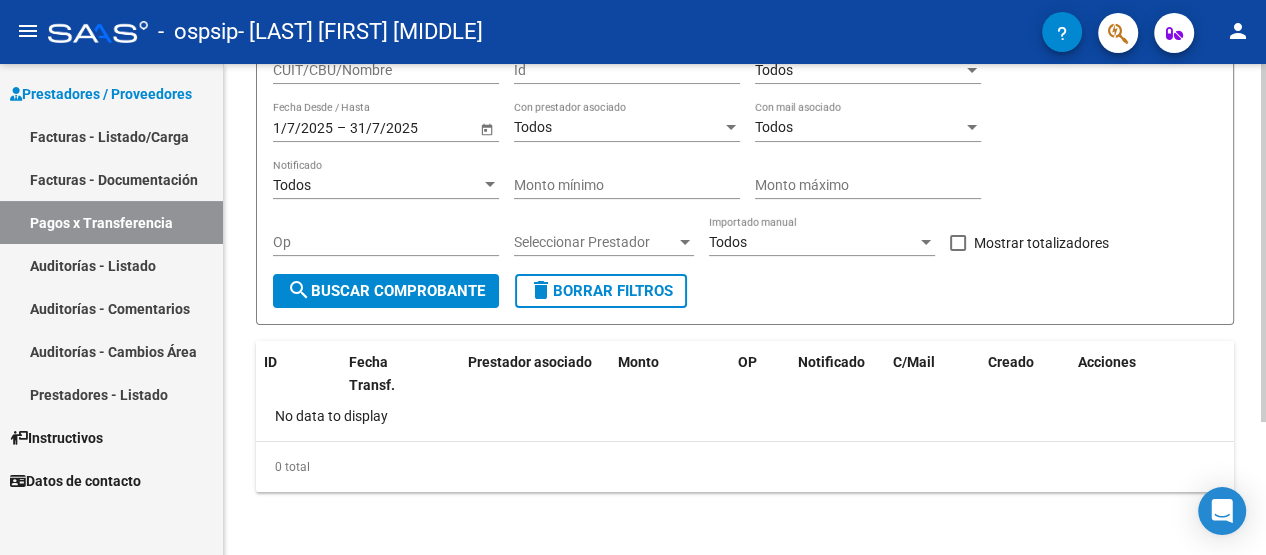scroll, scrollTop: 75, scrollLeft: 0, axis: vertical 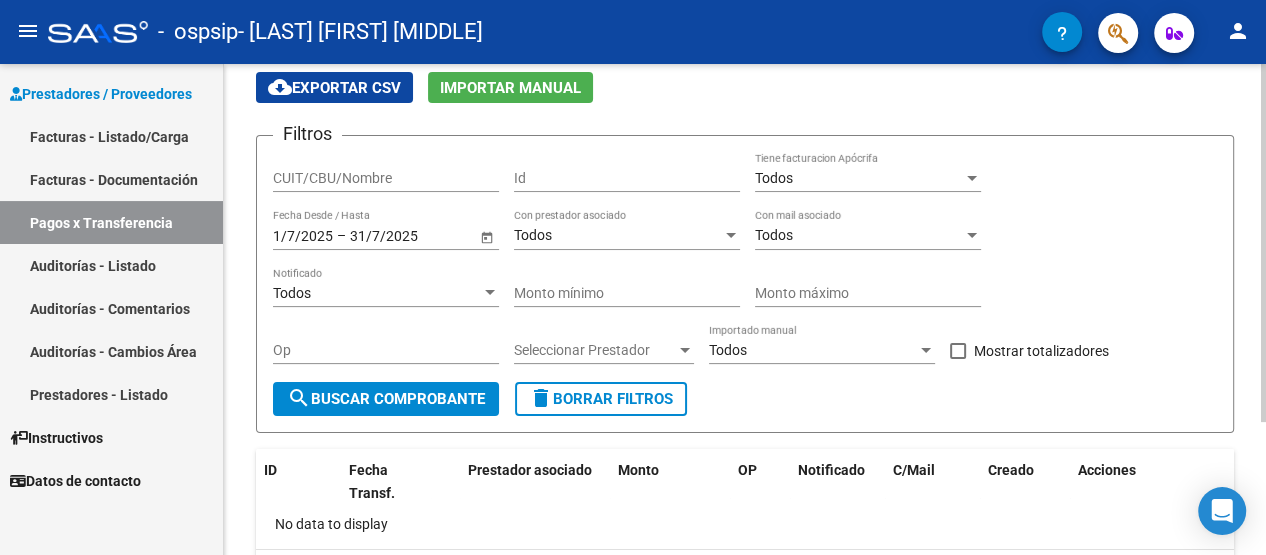 click 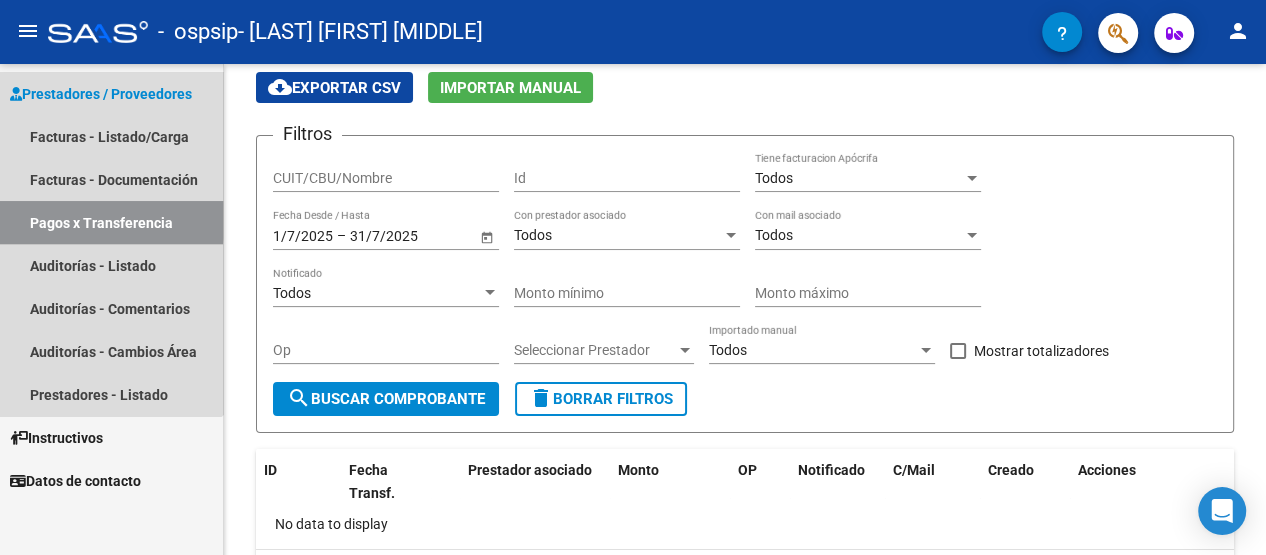 click on "Pagos x Transferencia" at bounding box center [111, 222] 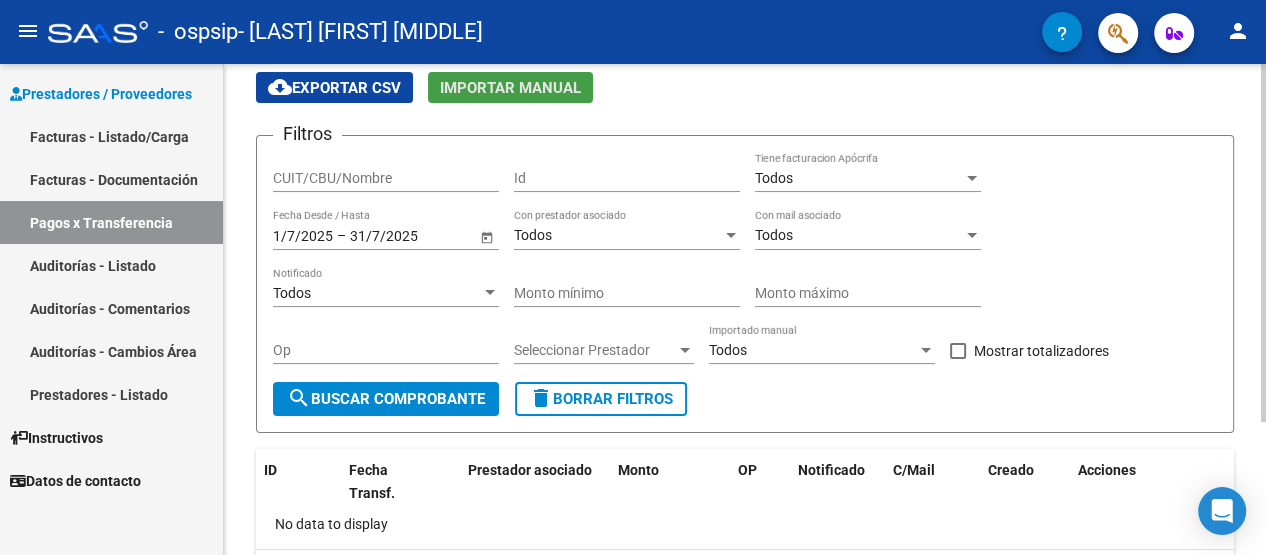 click on "Importar Manual" 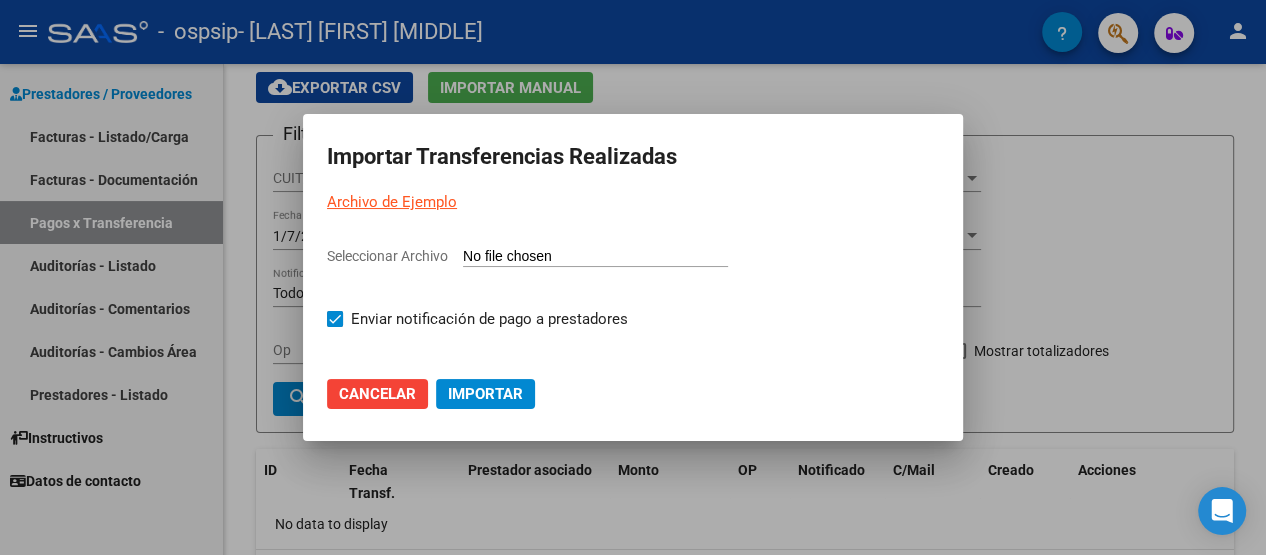 click at bounding box center (633, 277) 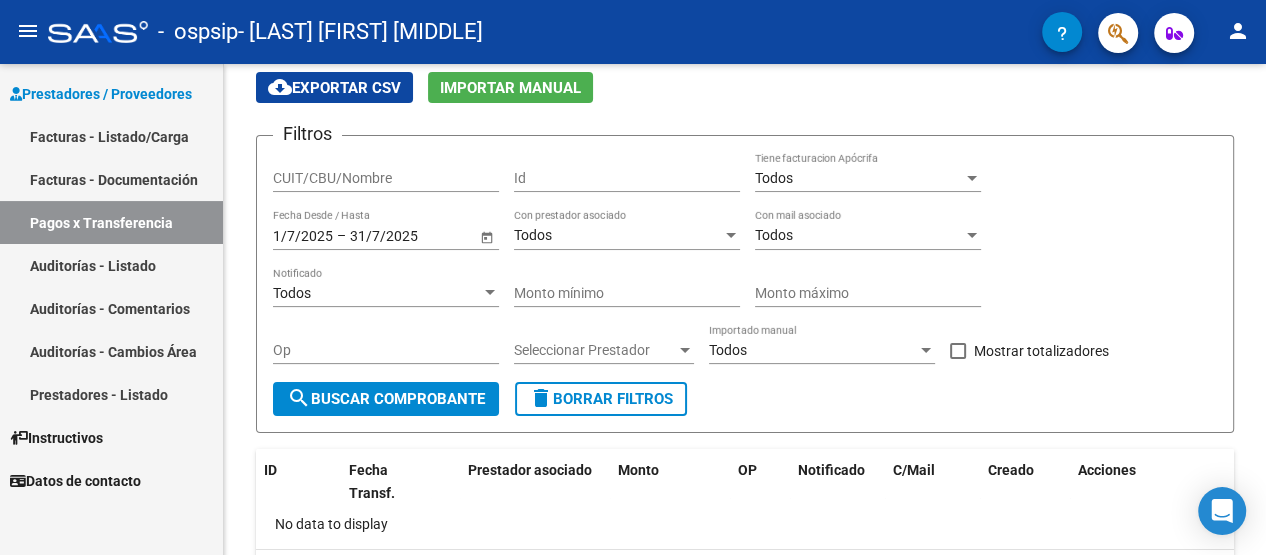 click on "Auditorías - Cambios Área" at bounding box center (111, 351) 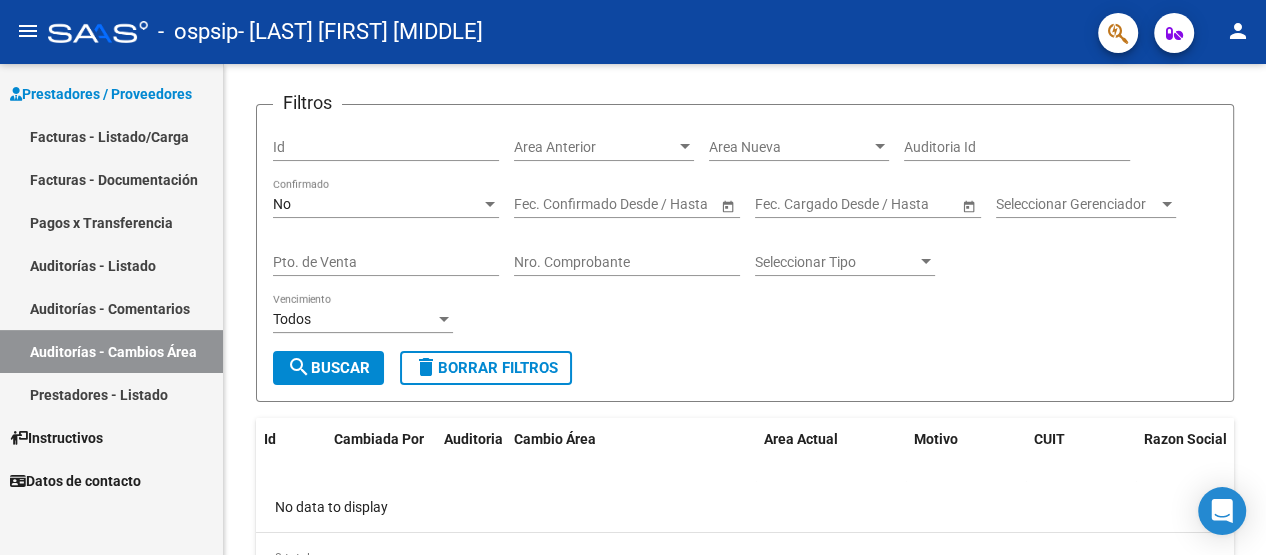 click on "Prestadores / Proveedores" at bounding box center [101, 94] 